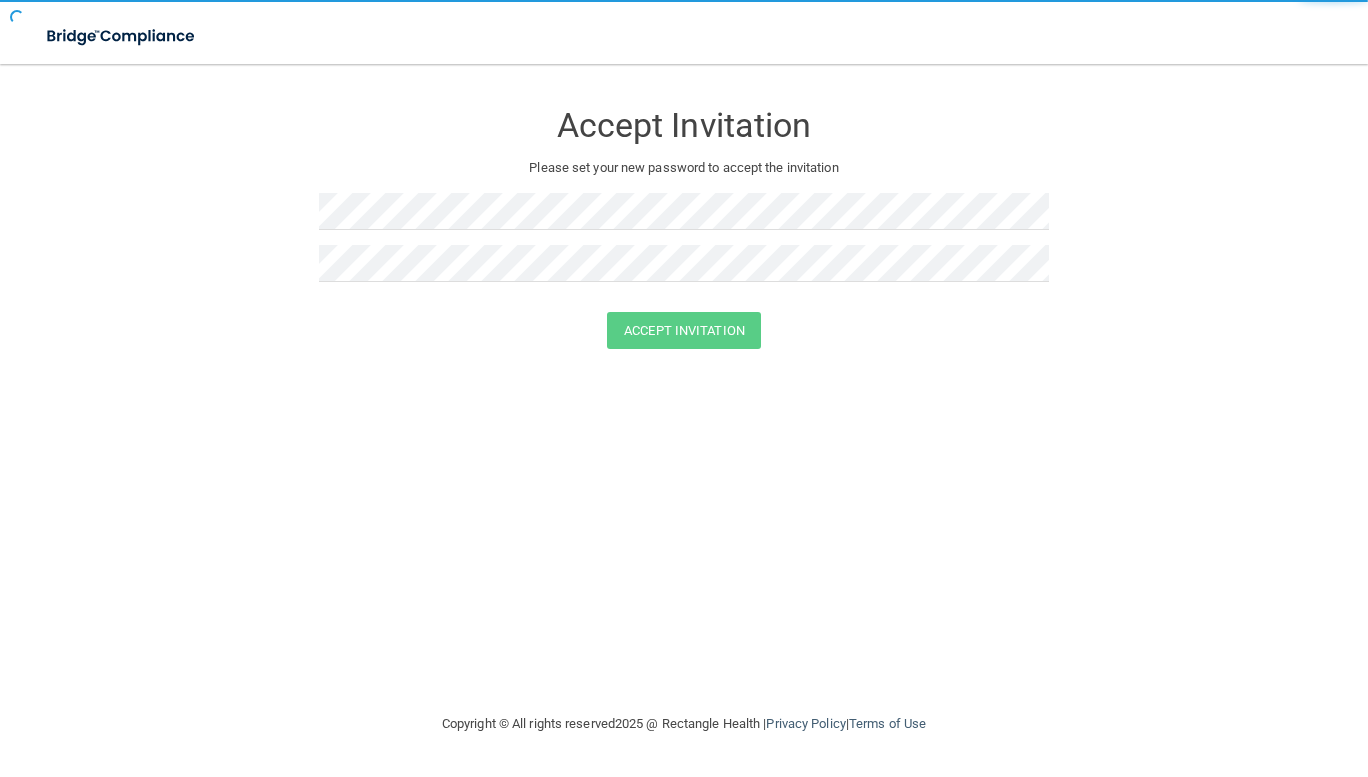 scroll, scrollTop: 0, scrollLeft: 0, axis: both 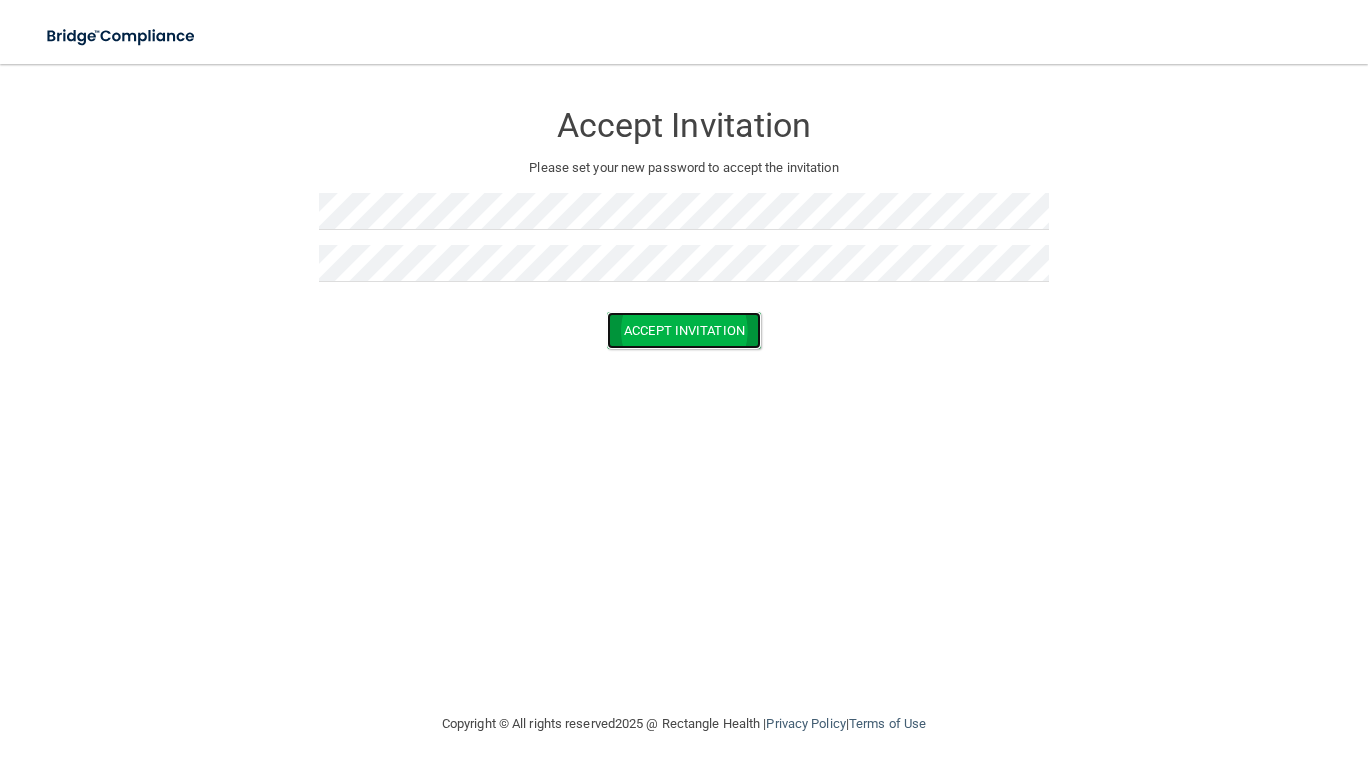 click on "Accept Invitation" at bounding box center [684, 330] 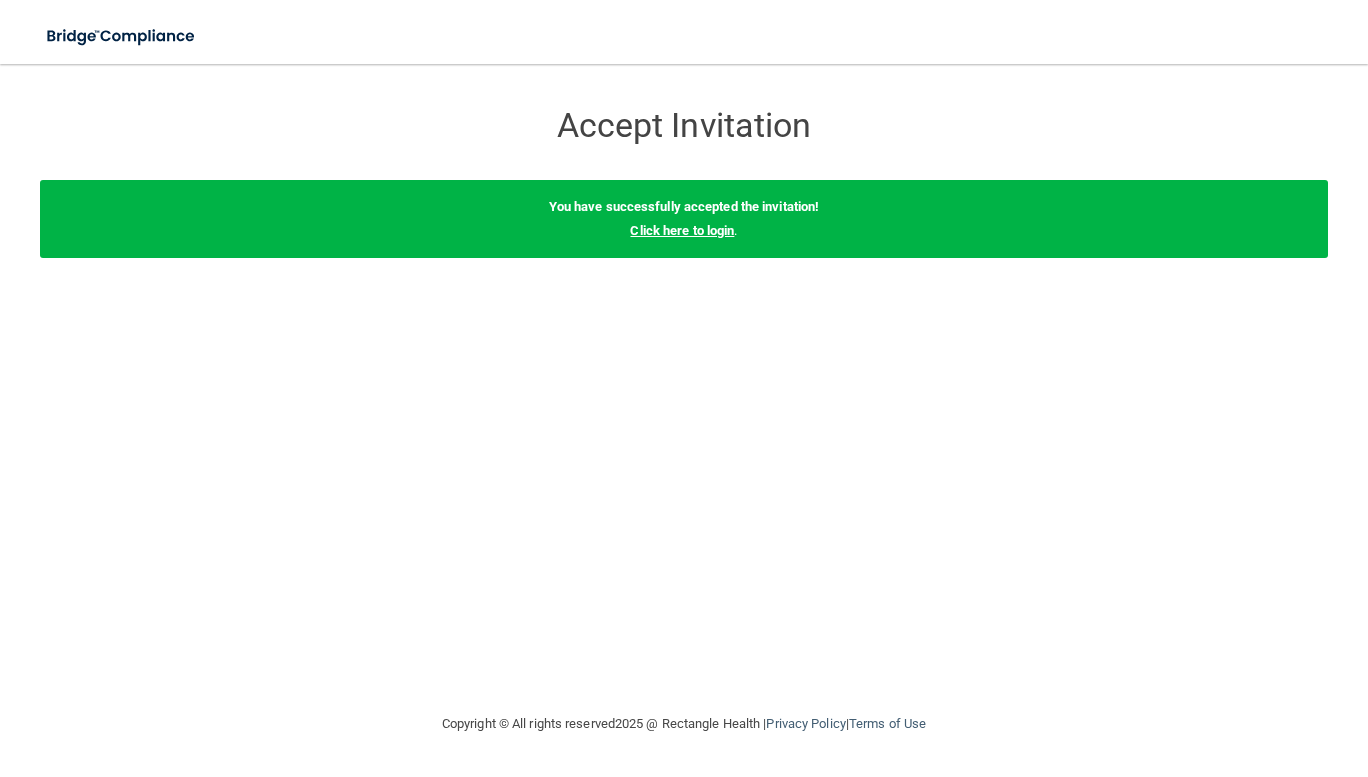 click on "Click here to login" at bounding box center [682, 230] 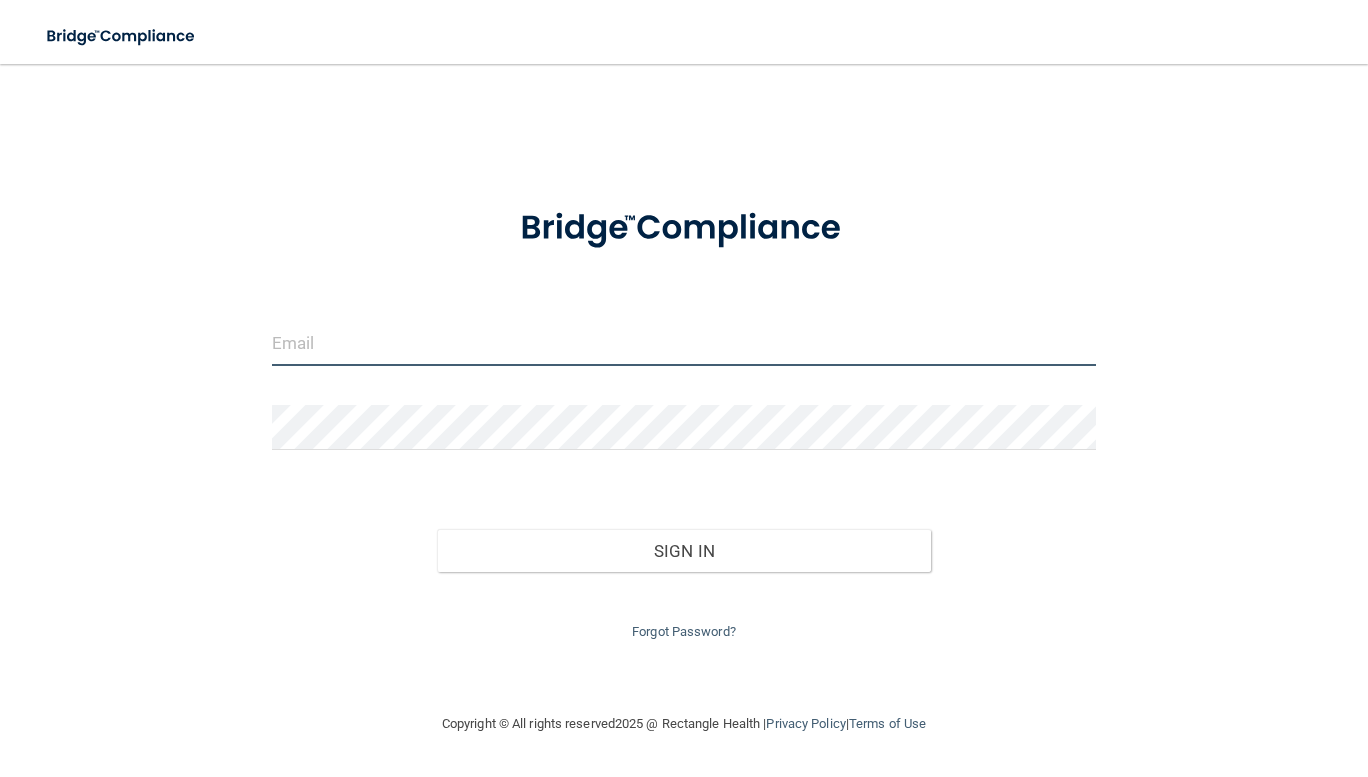 type on "[EMAIL_ADDRESS][DOMAIN_NAME]" 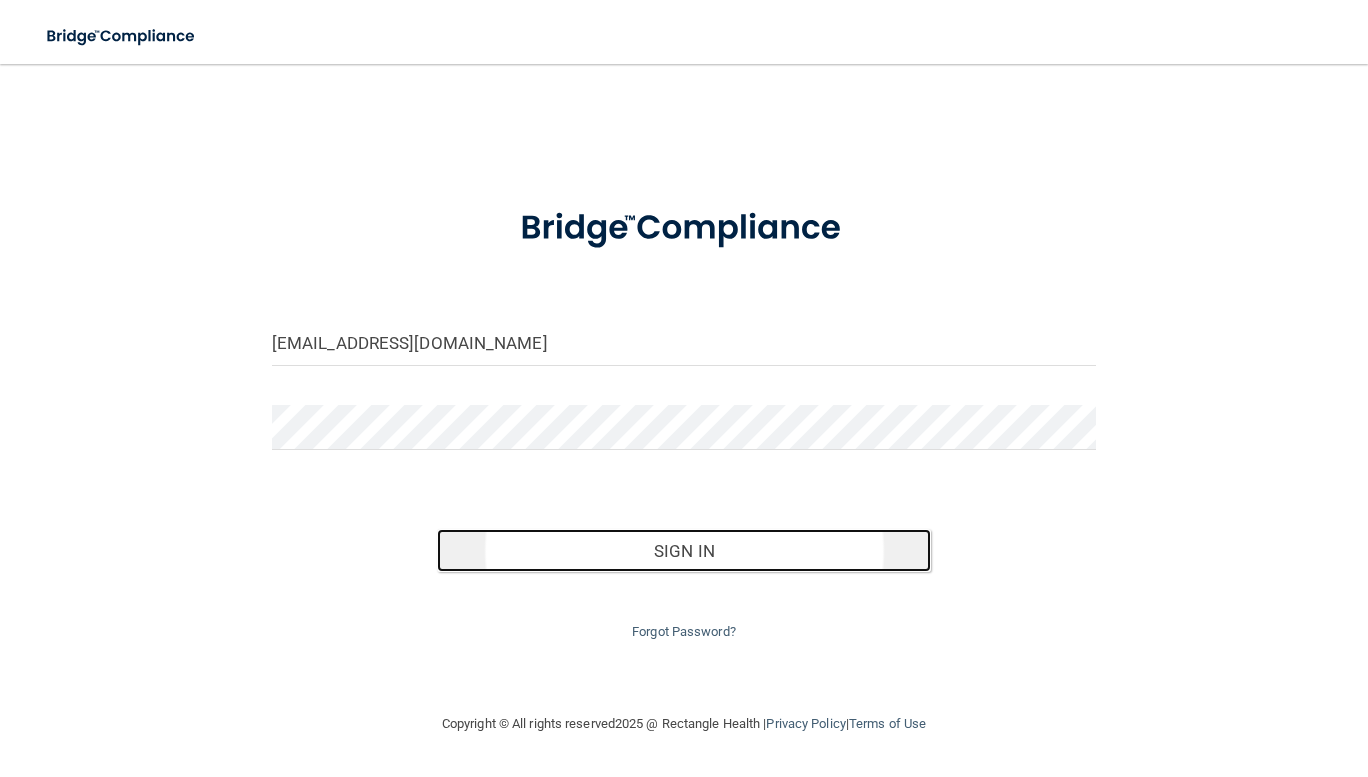 click on "Sign In" at bounding box center [684, 551] 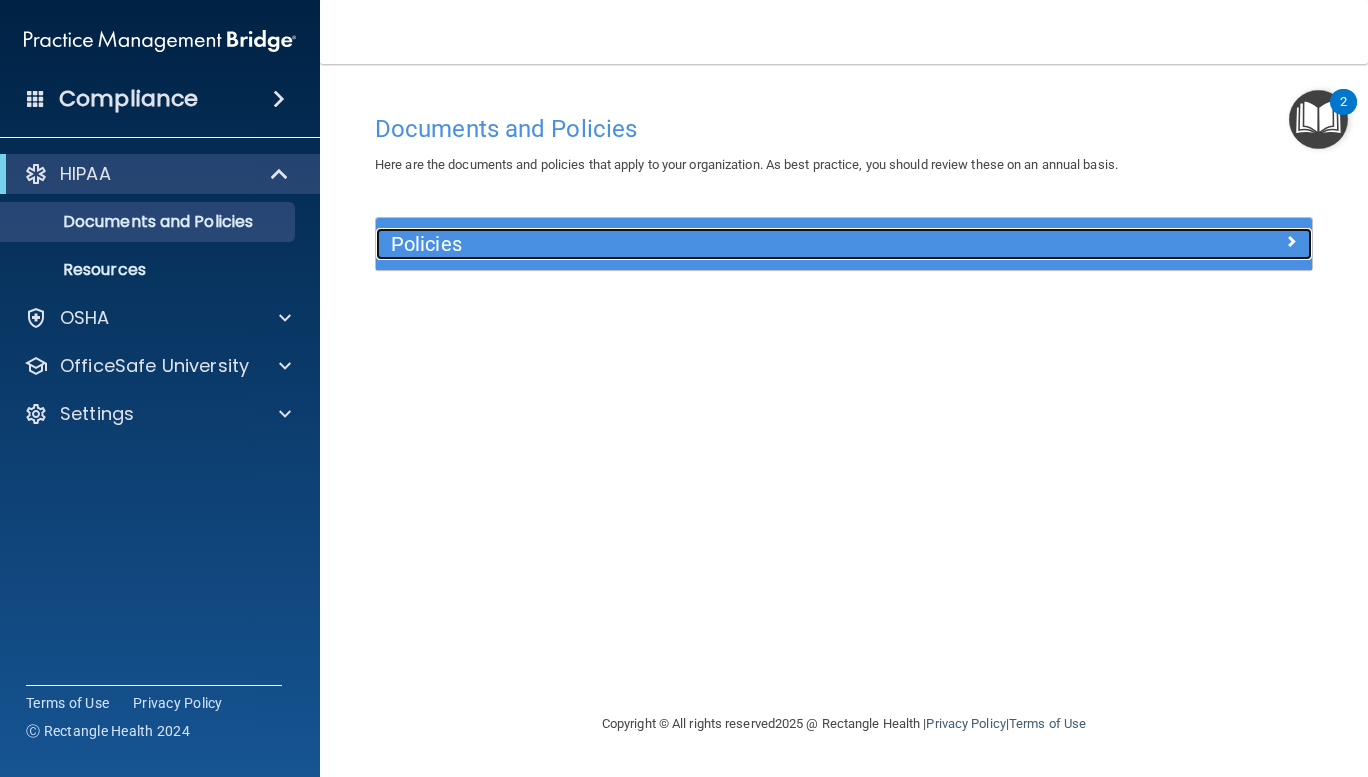 click on "Policies" at bounding box center [727, 244] 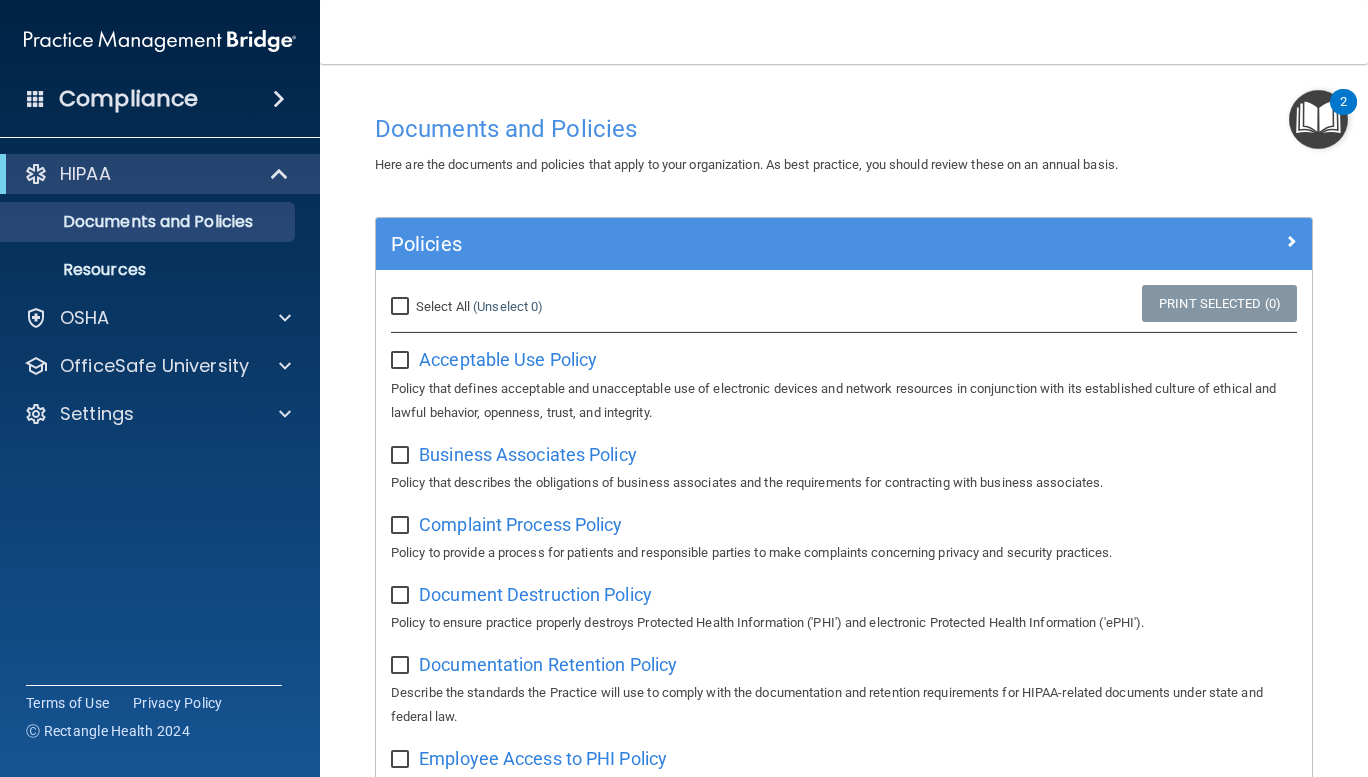 click on "Select All   (Unselect 0)    Unselect All" at bounding box center [402, 307] 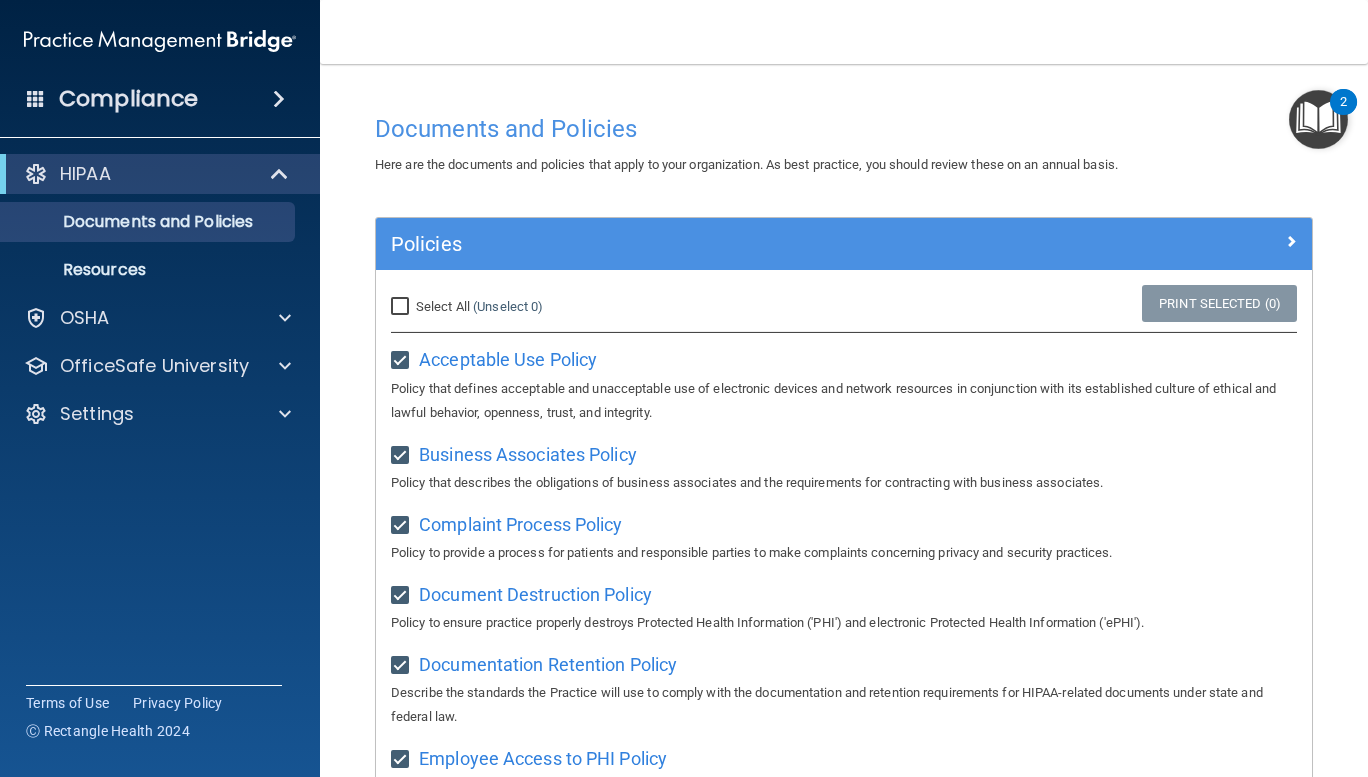 checkbox on "true" 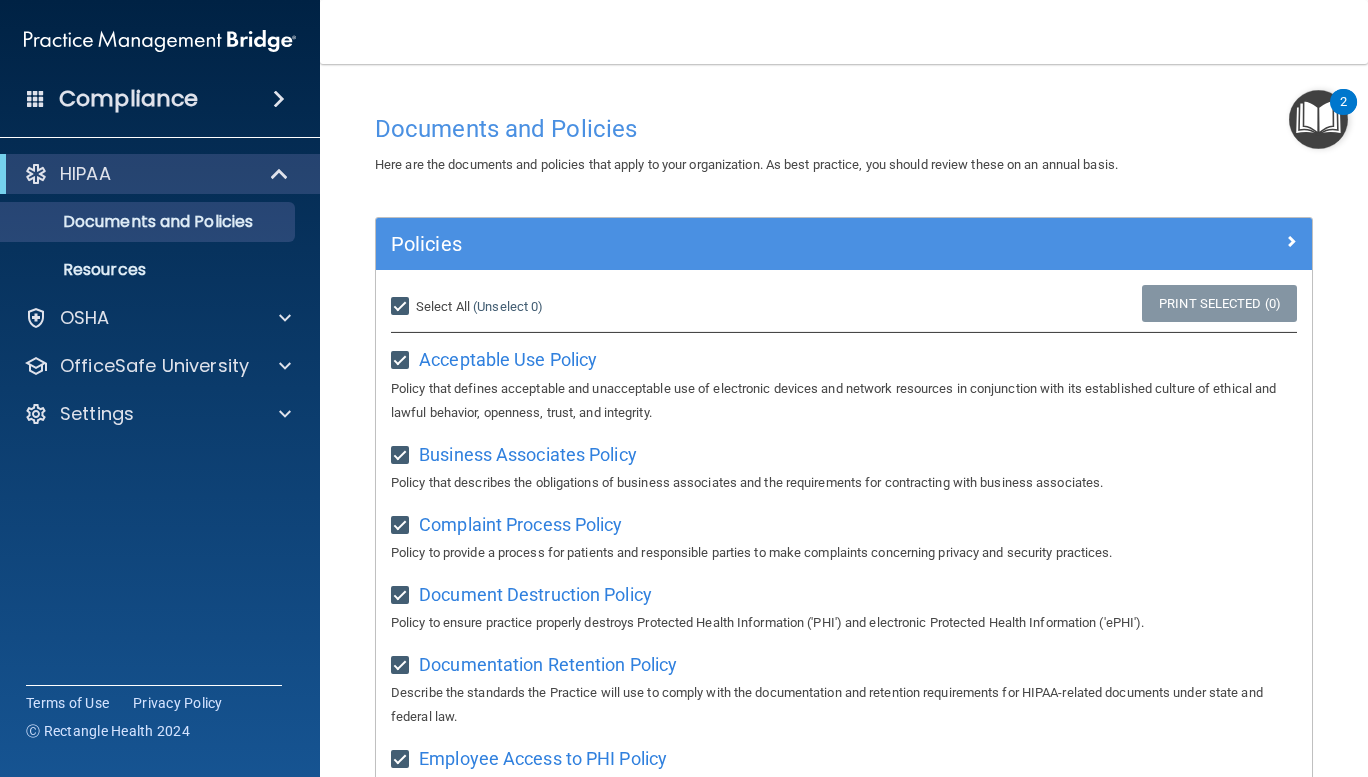 checkbox on "true" 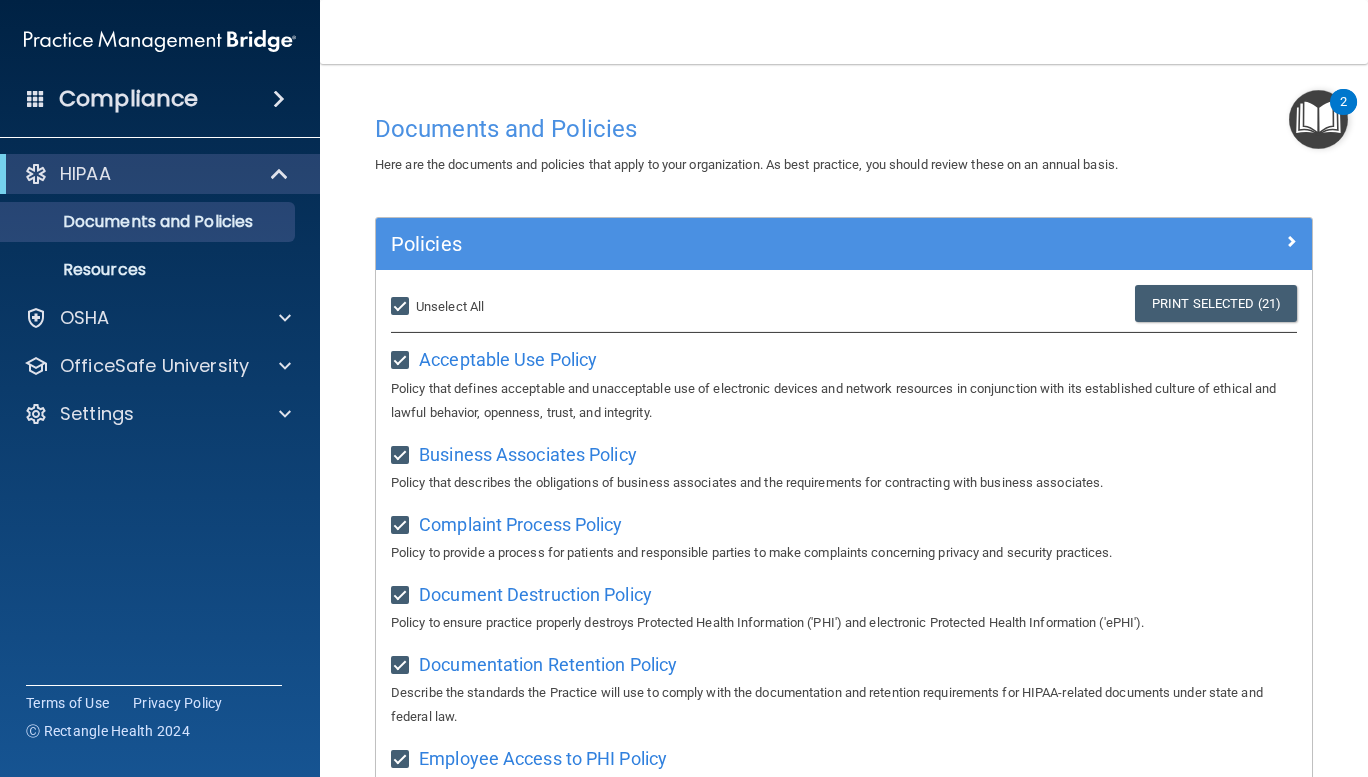 click on "Select All   (Unselect 21)    Unselect All            Print Selected (21)" at bounding box center [844, 307] 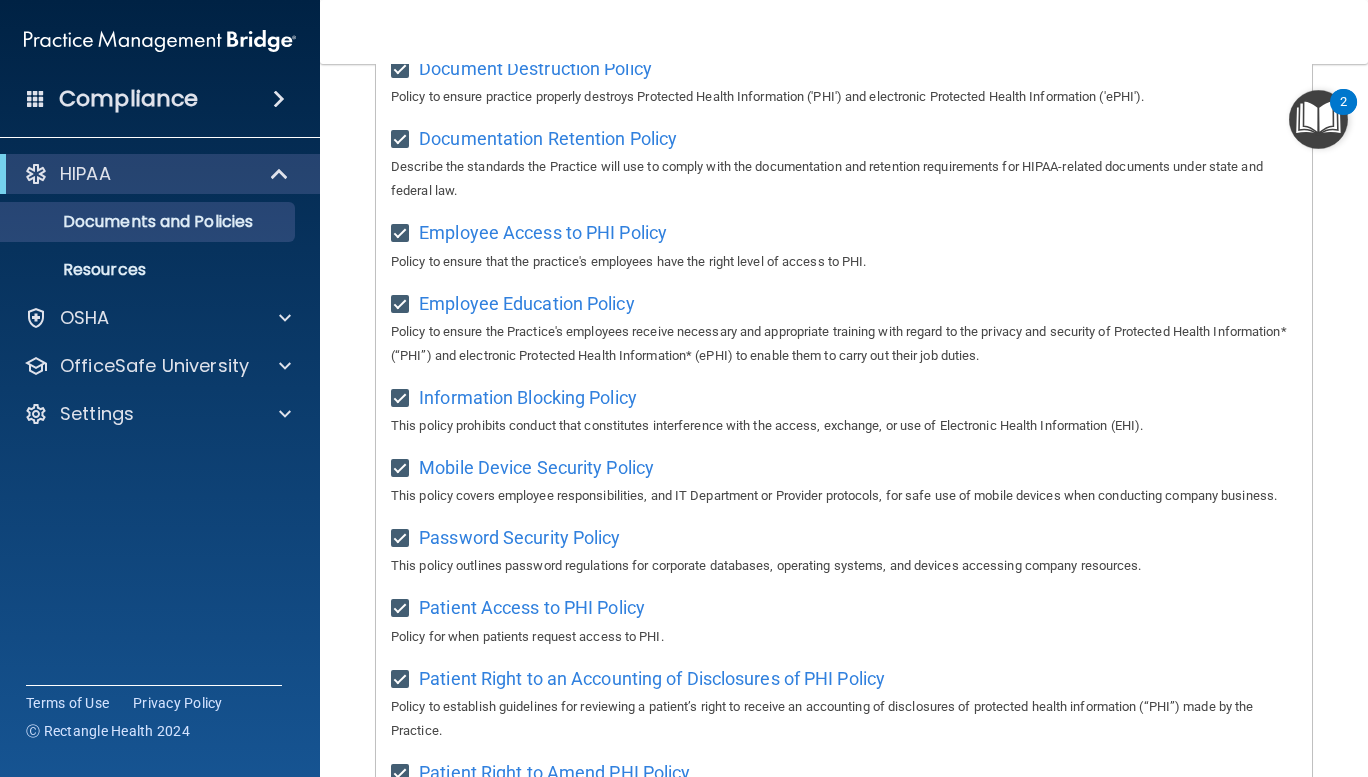 scroll, scrollTop: 623, scrollLeft: 0, axis: vertical 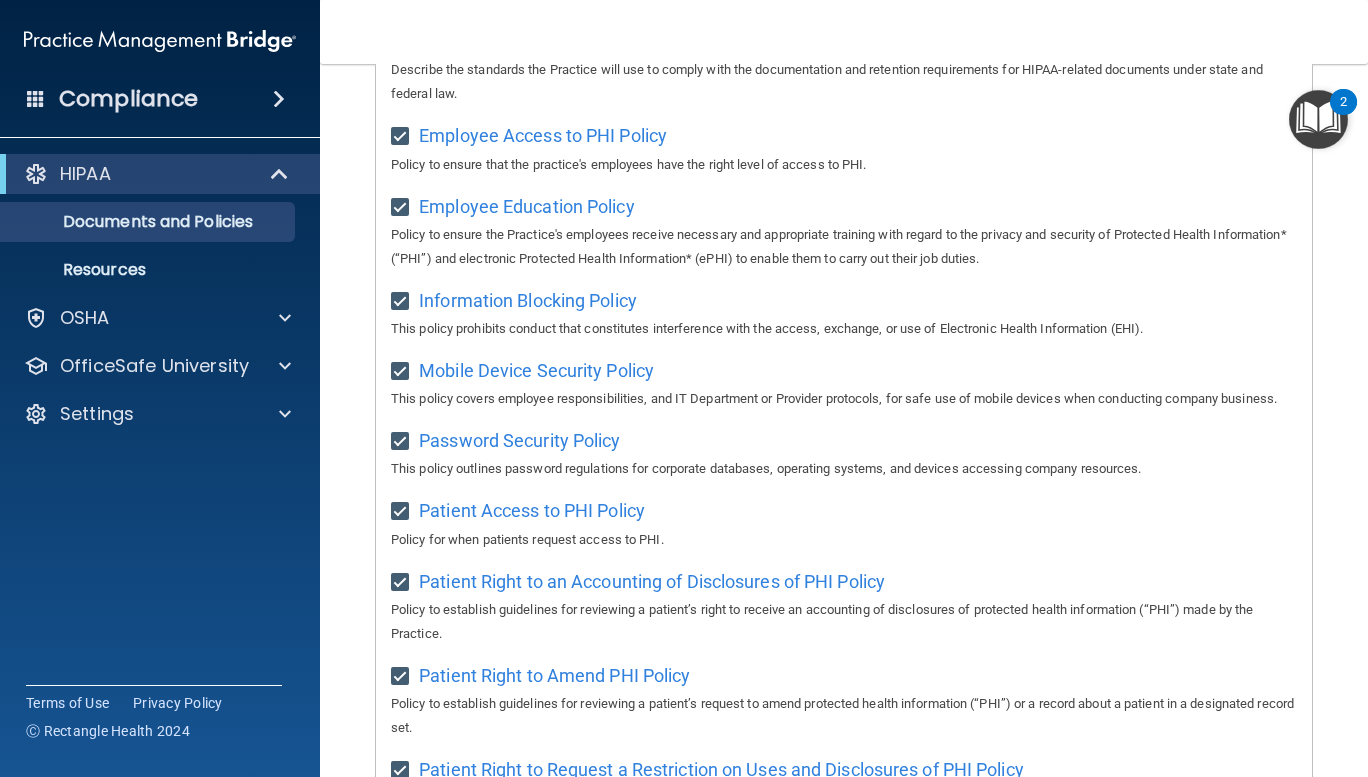 click at bounding box center (402, 137) 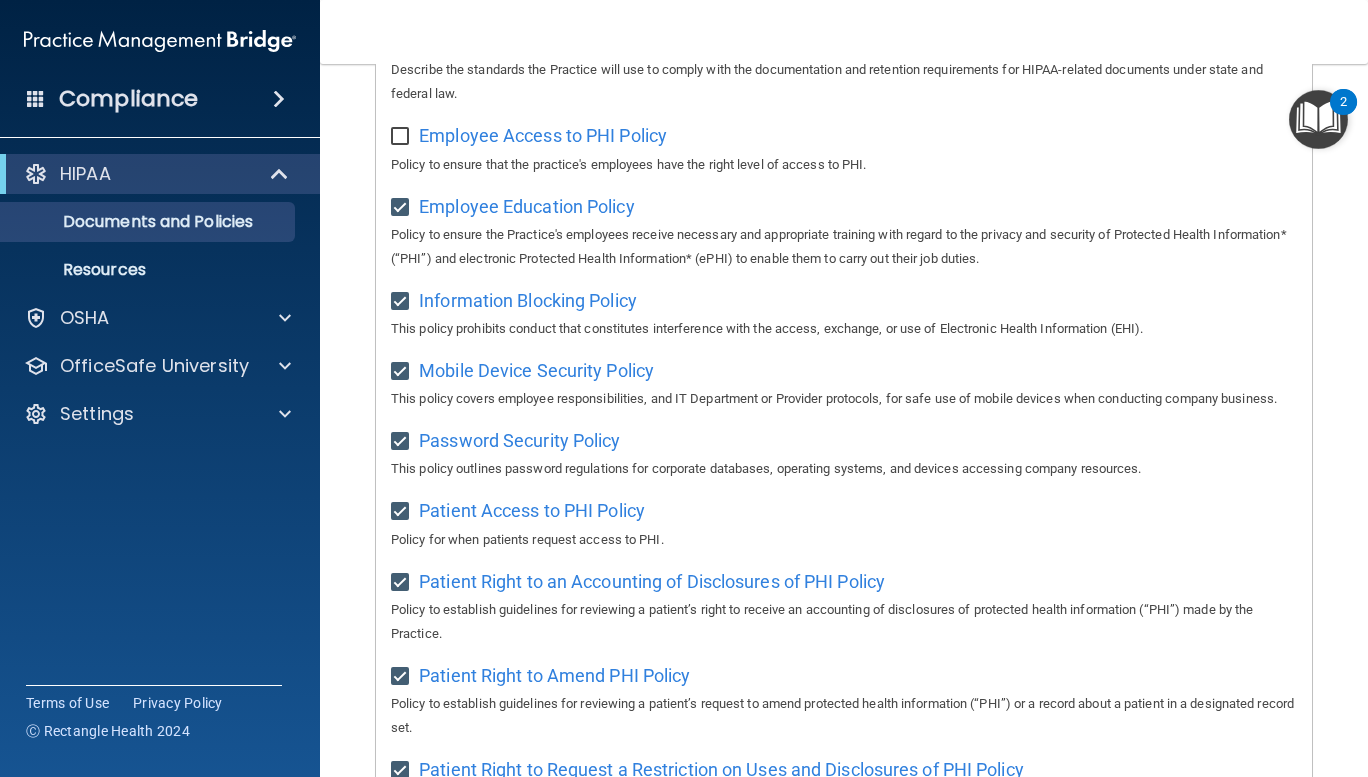 scroll, scrollTop: 0, scrollLeft: 0, axis: both 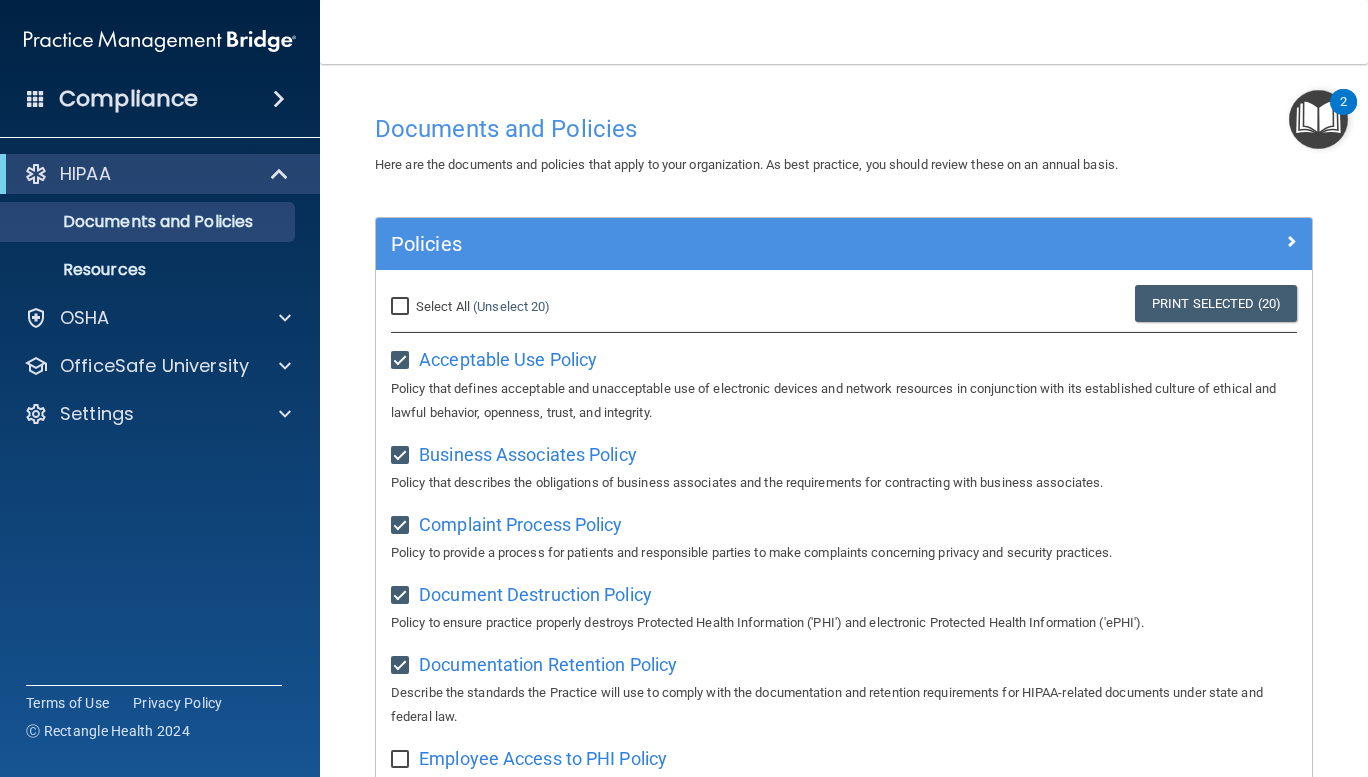 click on "Select All   (Unselect 20)    Unselect All" at bounding box center [402, 307] 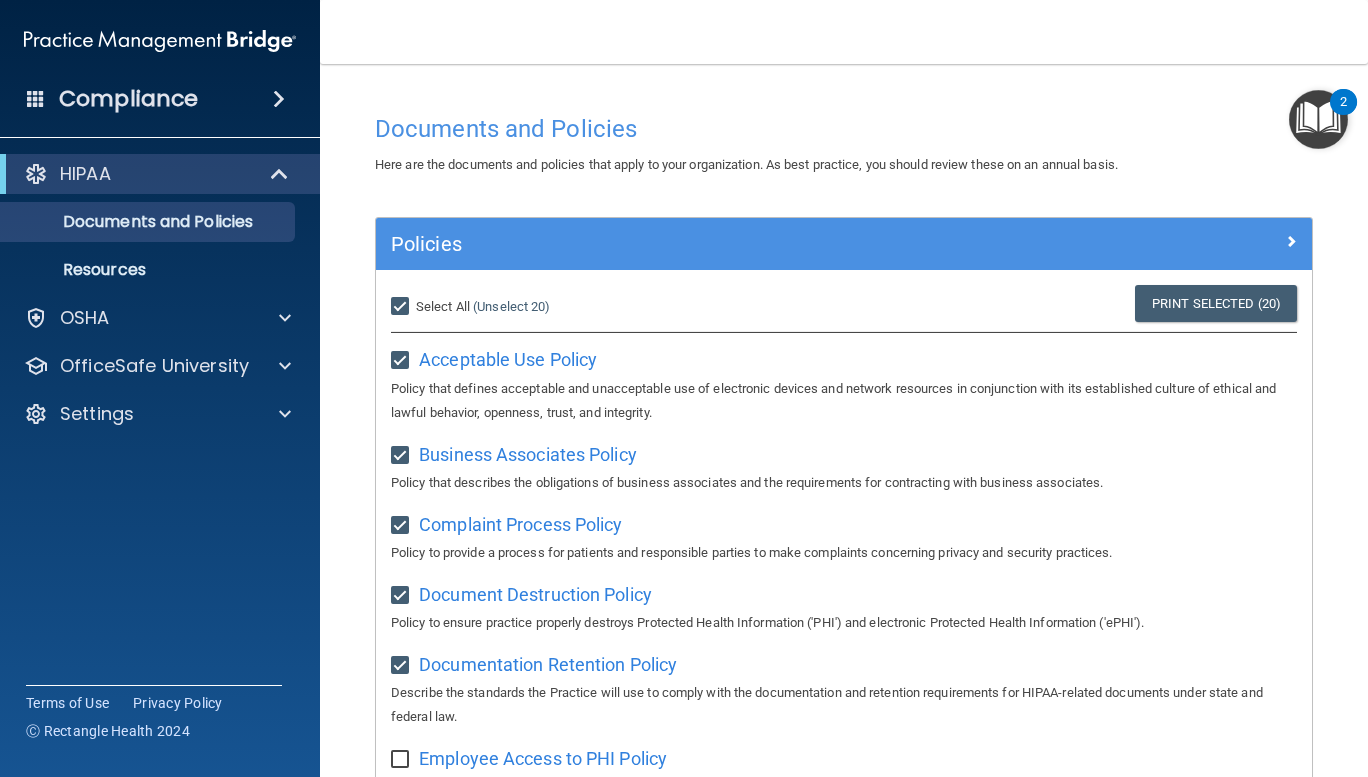 checkbox on "true" 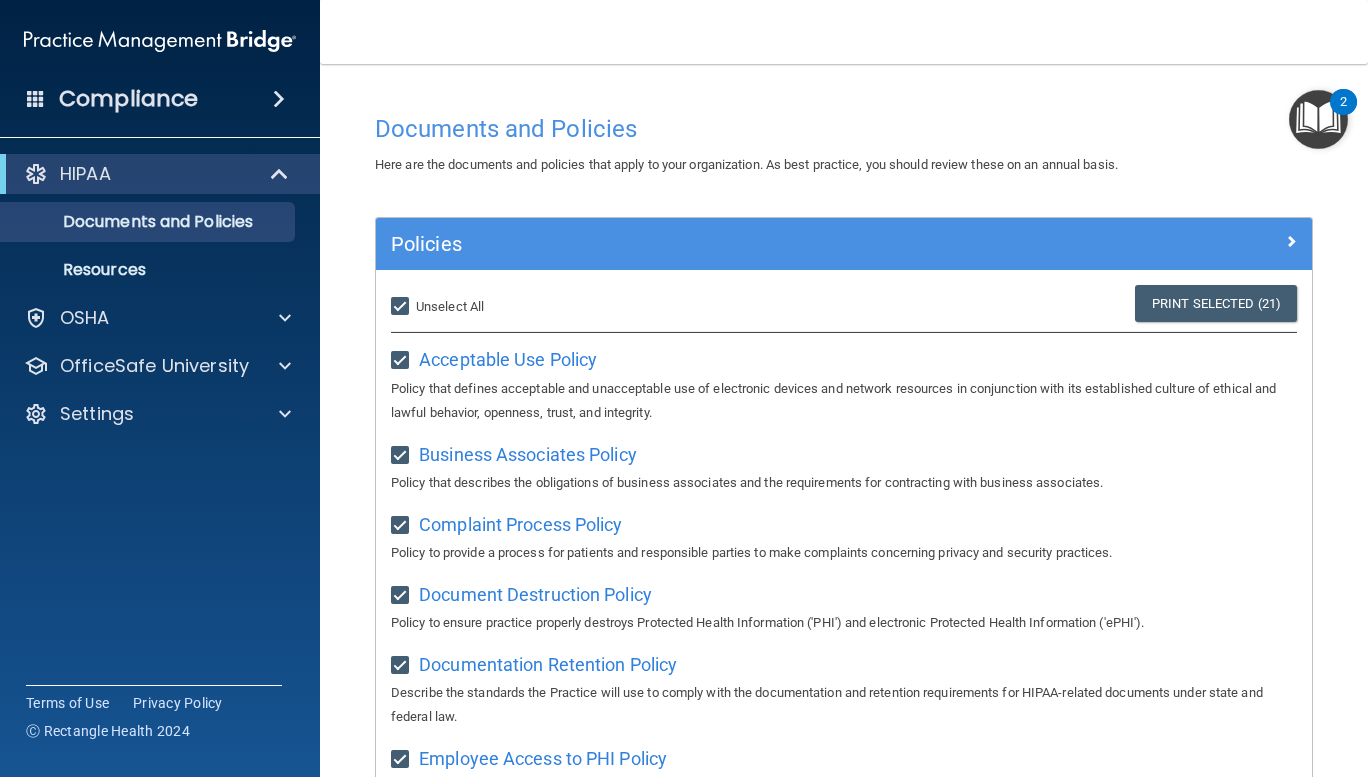 click on "Select All   (Unselect 21)    Unselect All" at bounding box center (402, 307) 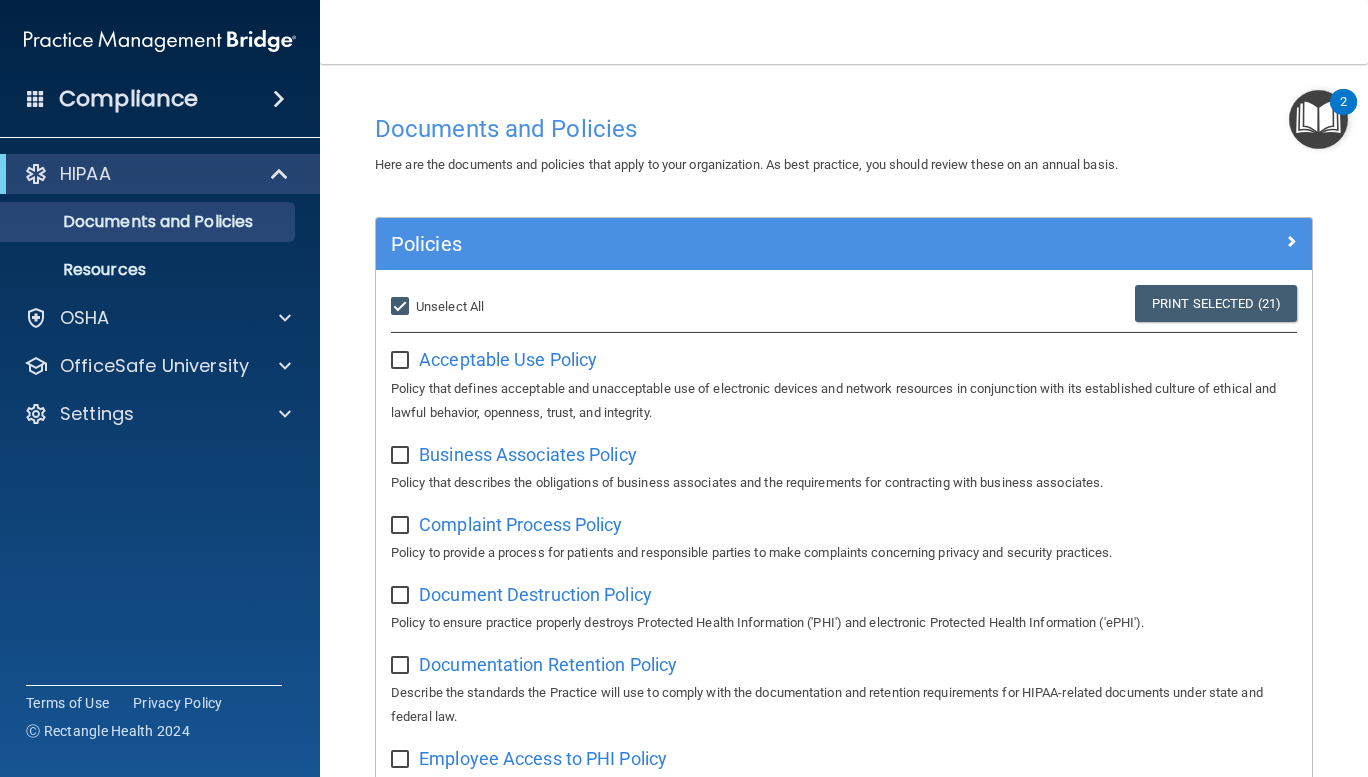 checkbox on "false" 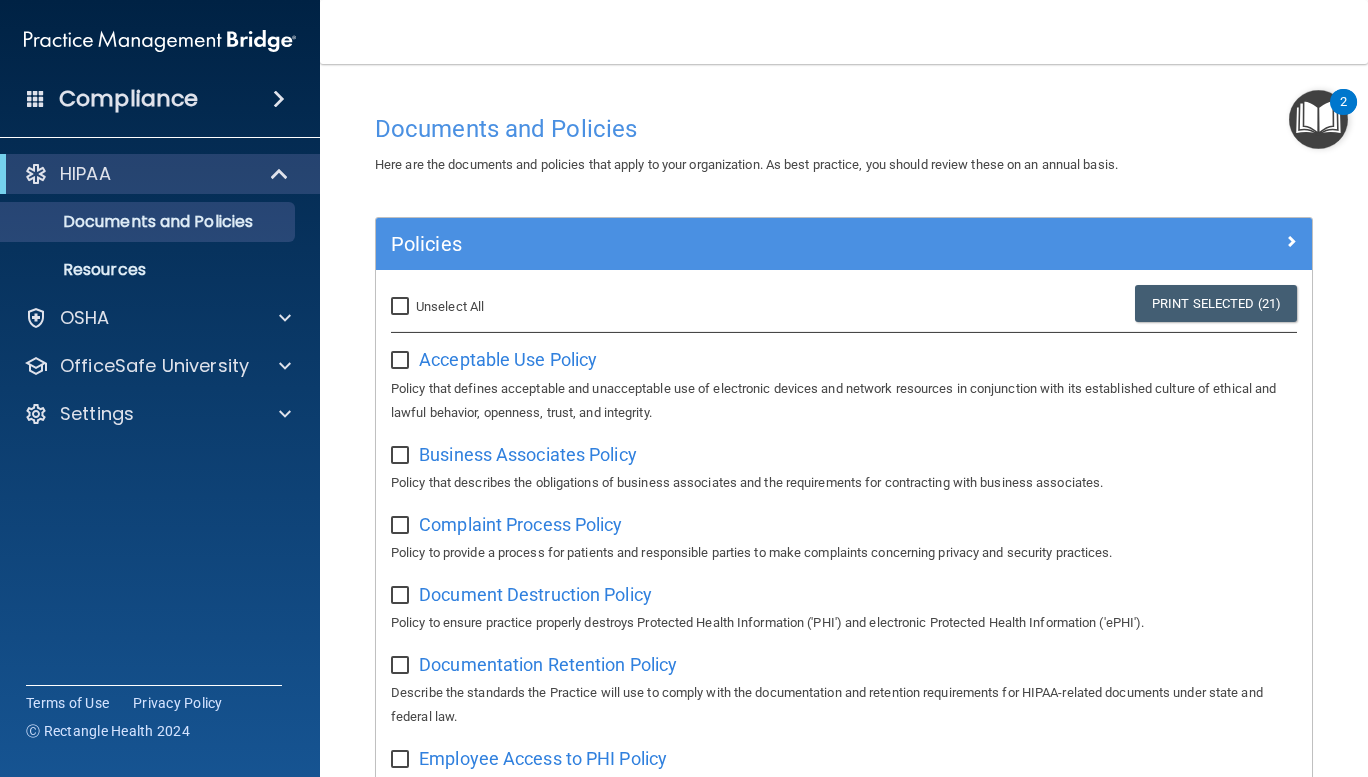 checkbox on "false" 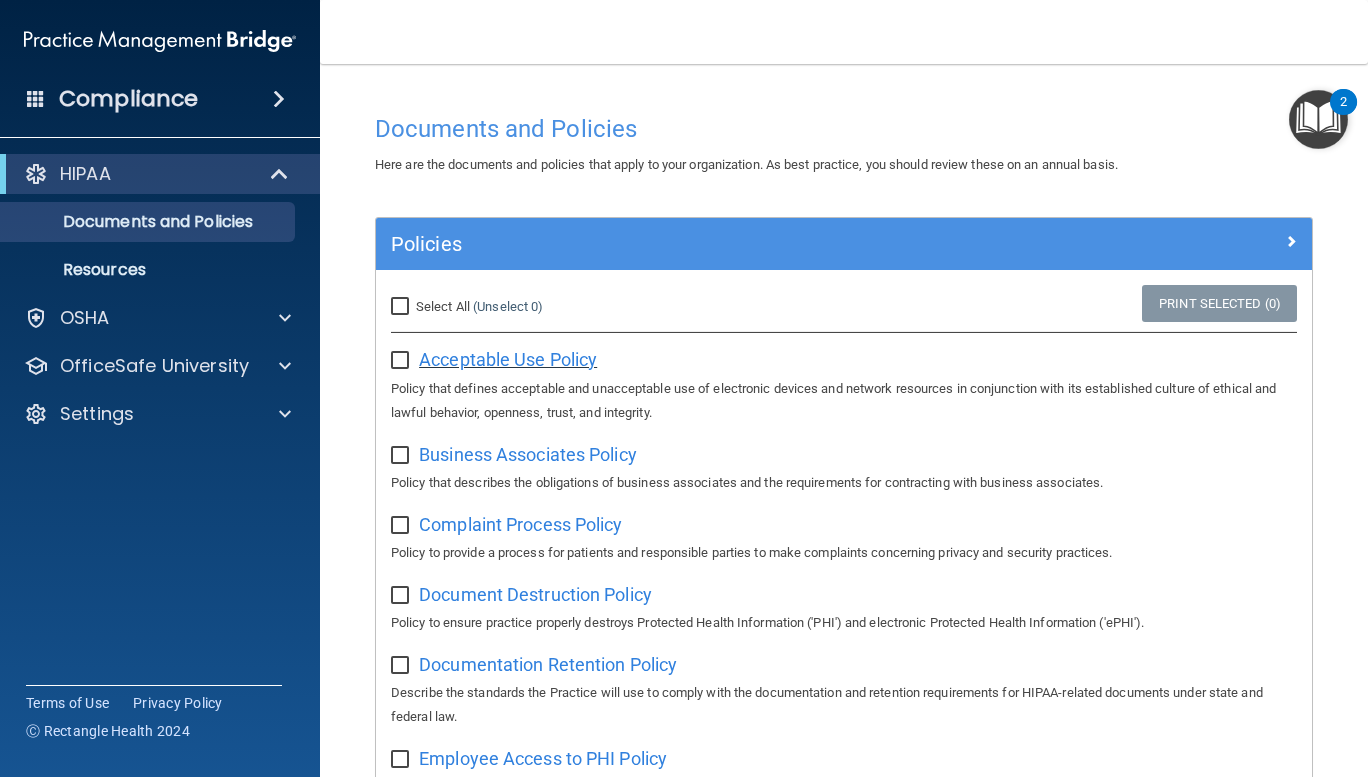 click on "Acceptable Use Policy" at bounding box center (508, 359) 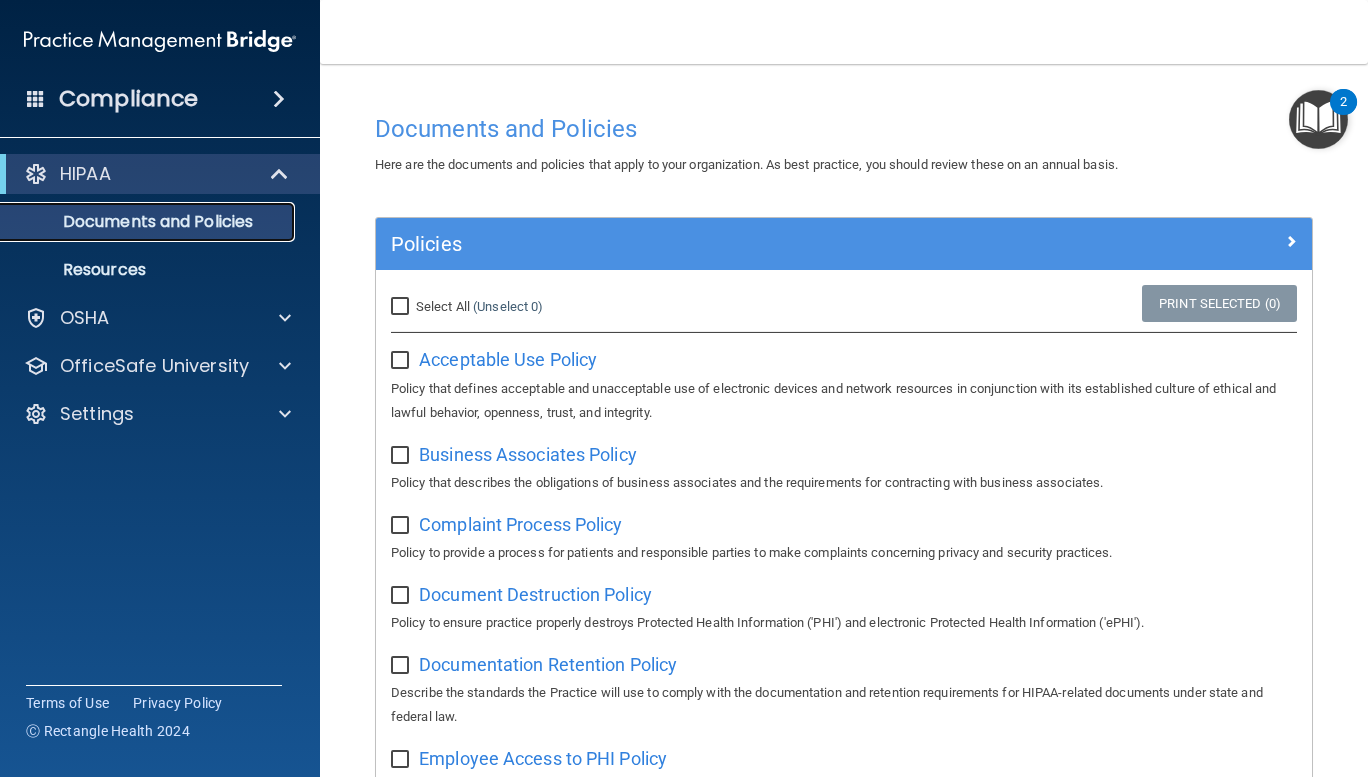 click on "Documents and Policies" at bounding box center [137, 222] 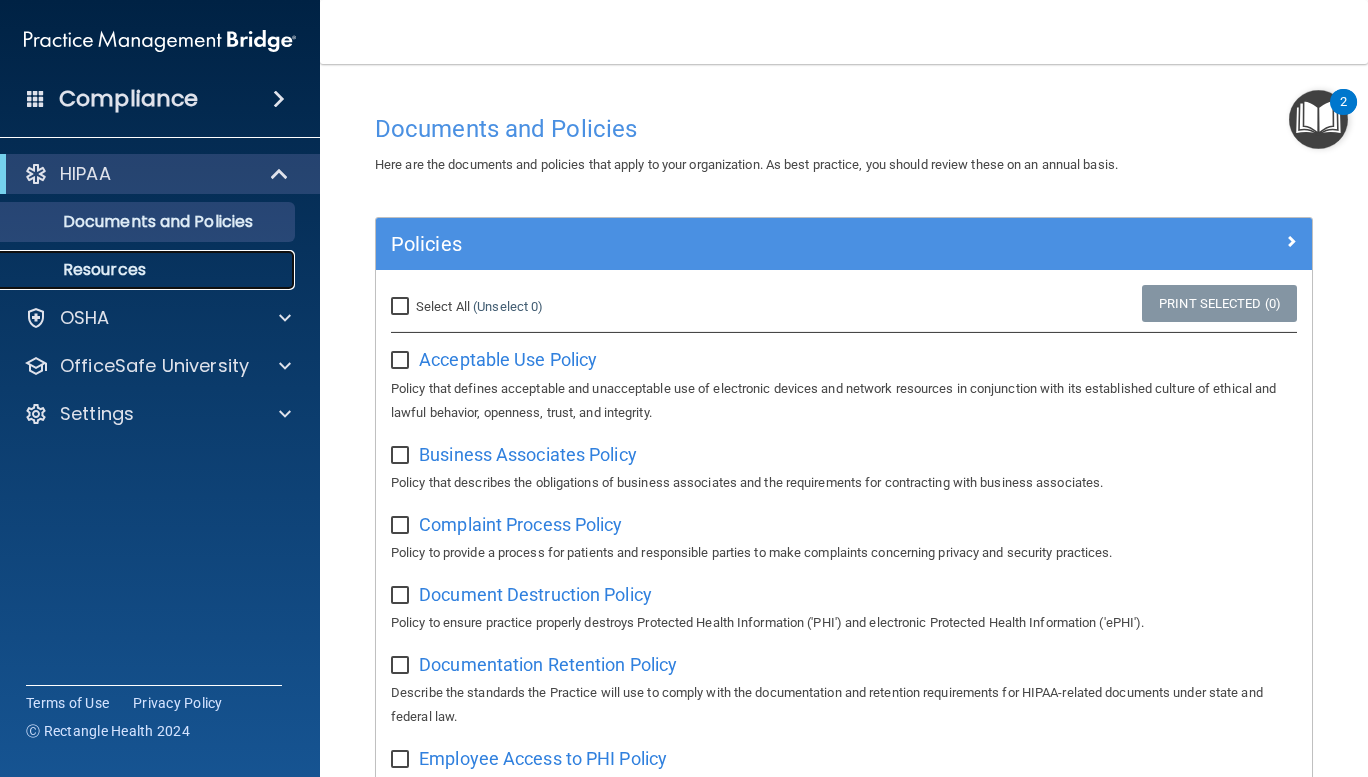 click on "Resources" at bounding box center (149, 270) 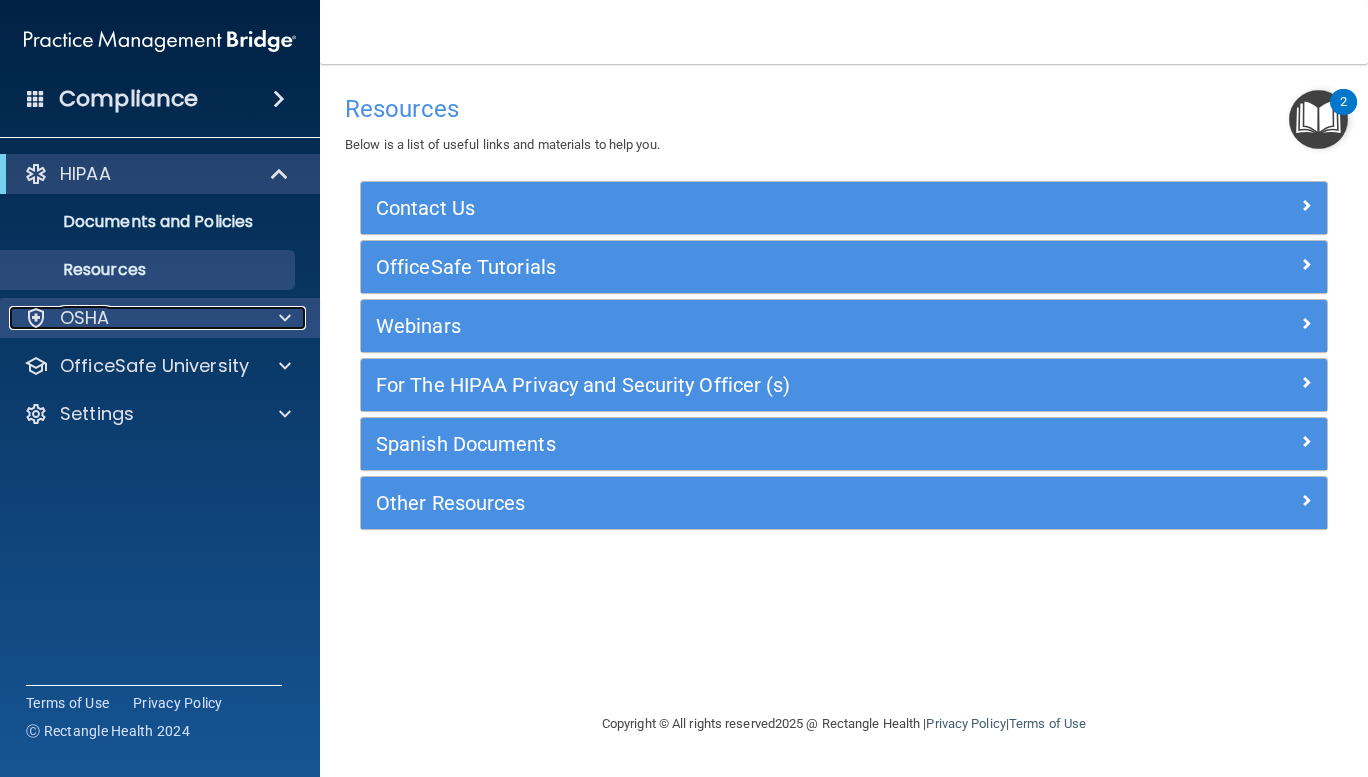 click at bounding box center (282, 318) 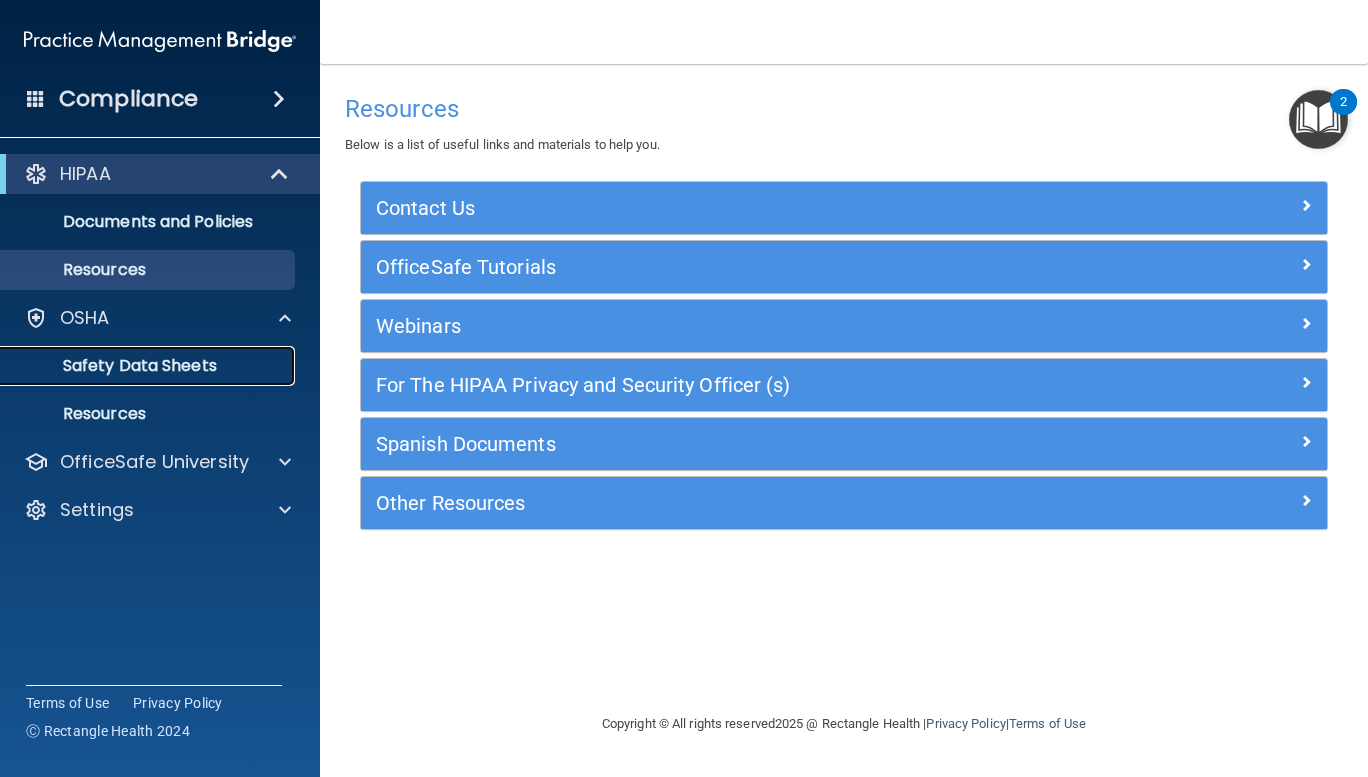 click on "Safety Data Sheets" at bounding box center (149, 366) 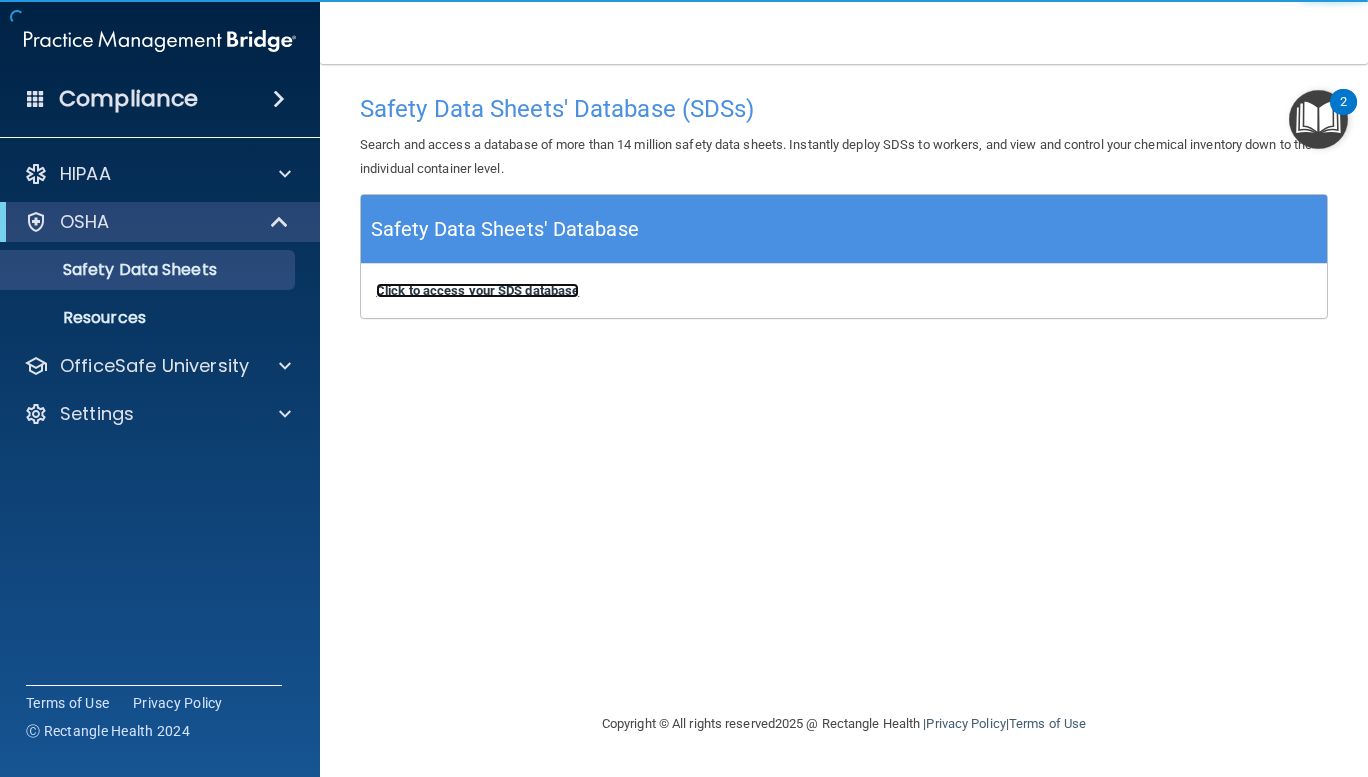 click on "Click to access your SDS database" at bounding box center (477, 290) 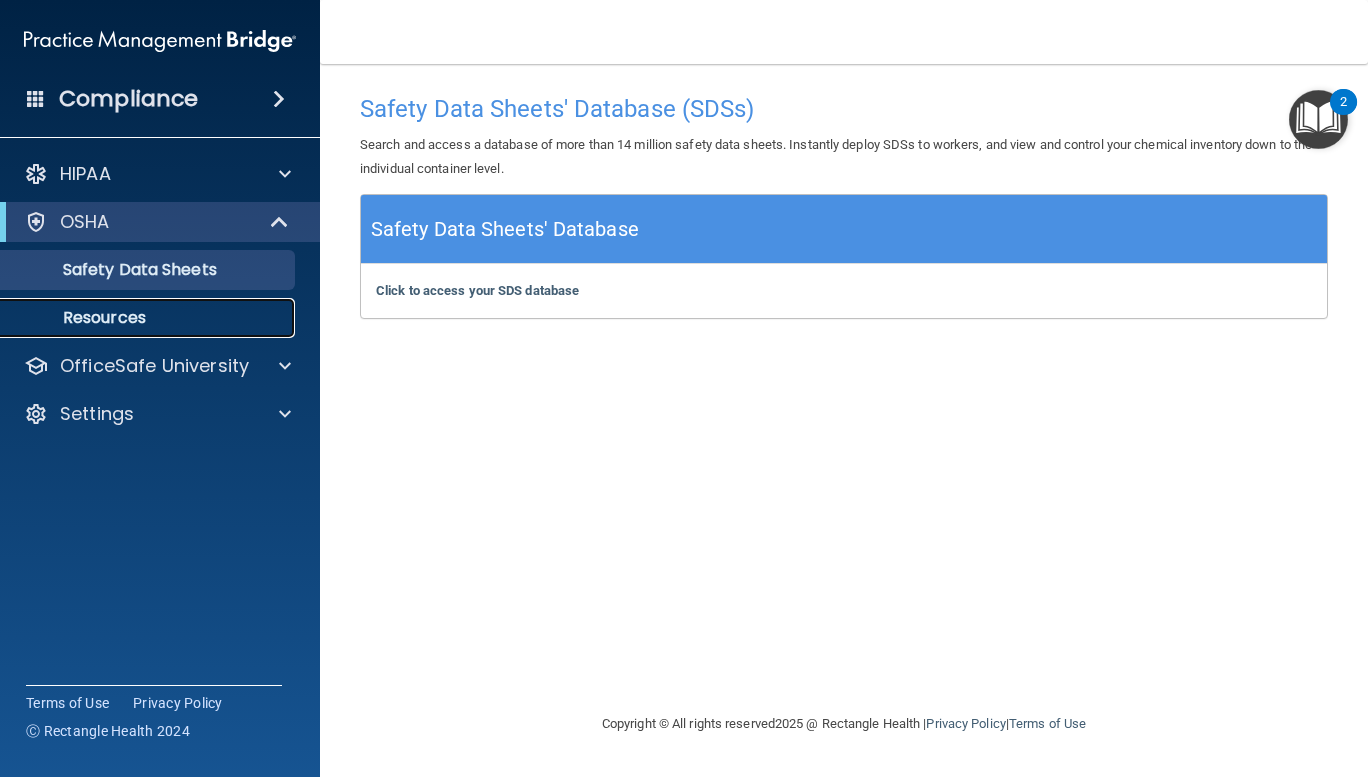 click on "Resources" at bounding box center [149, 318] 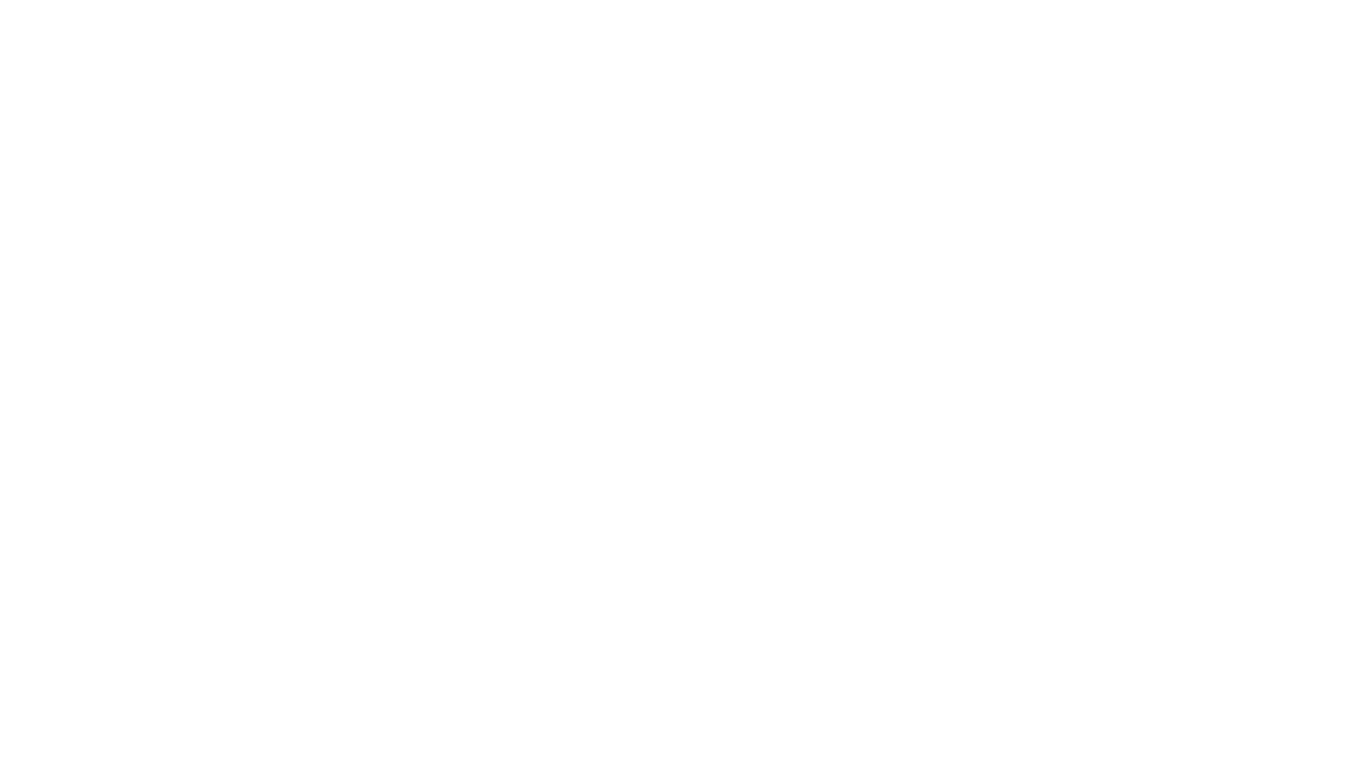 scroll, scrollTop: 0, scrollLeft: 0, axis: both 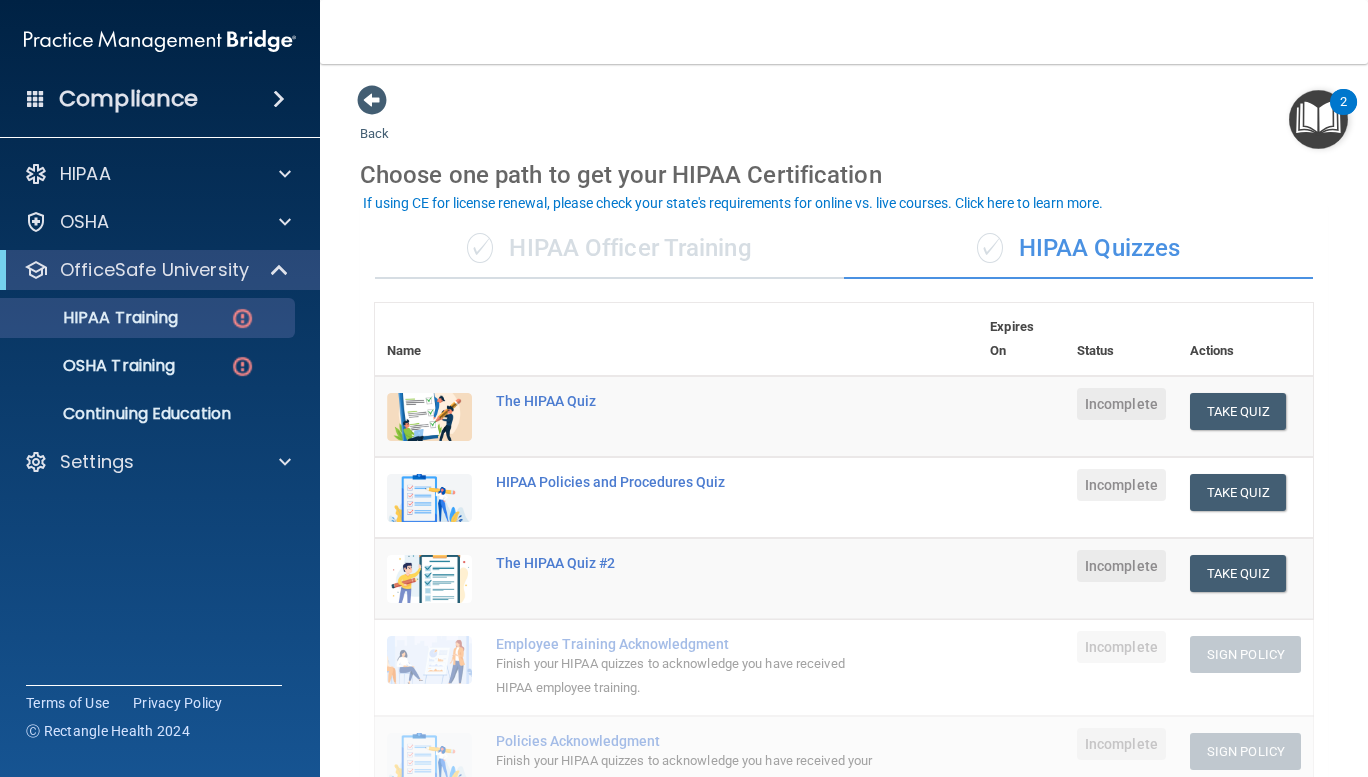 click on "✓   HIPAA Officer Training" at bounding box center [609, 249] 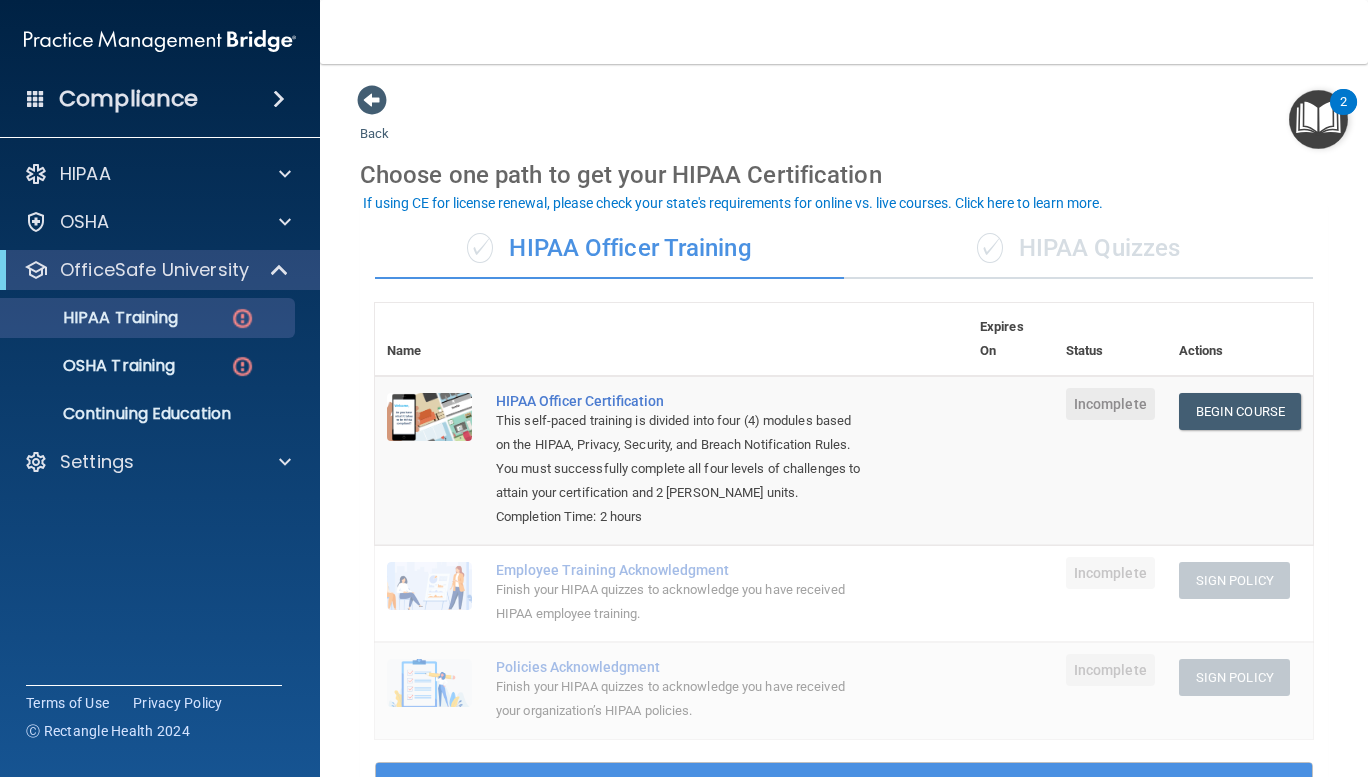 click on "✓   HIPAA Quizzes" at bounding box center [1078, 249] 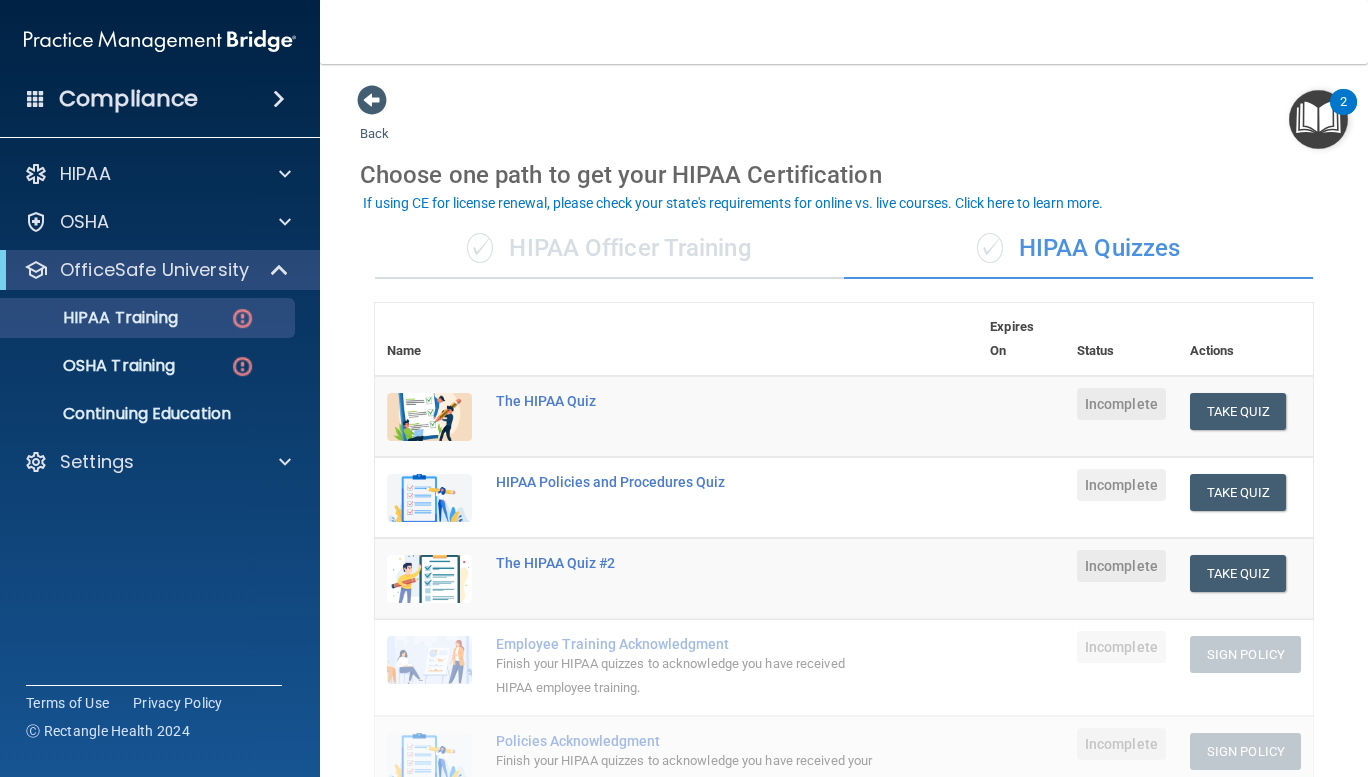 scroll, scrollTop: 623, scrollLeft: 0, axis: vertical 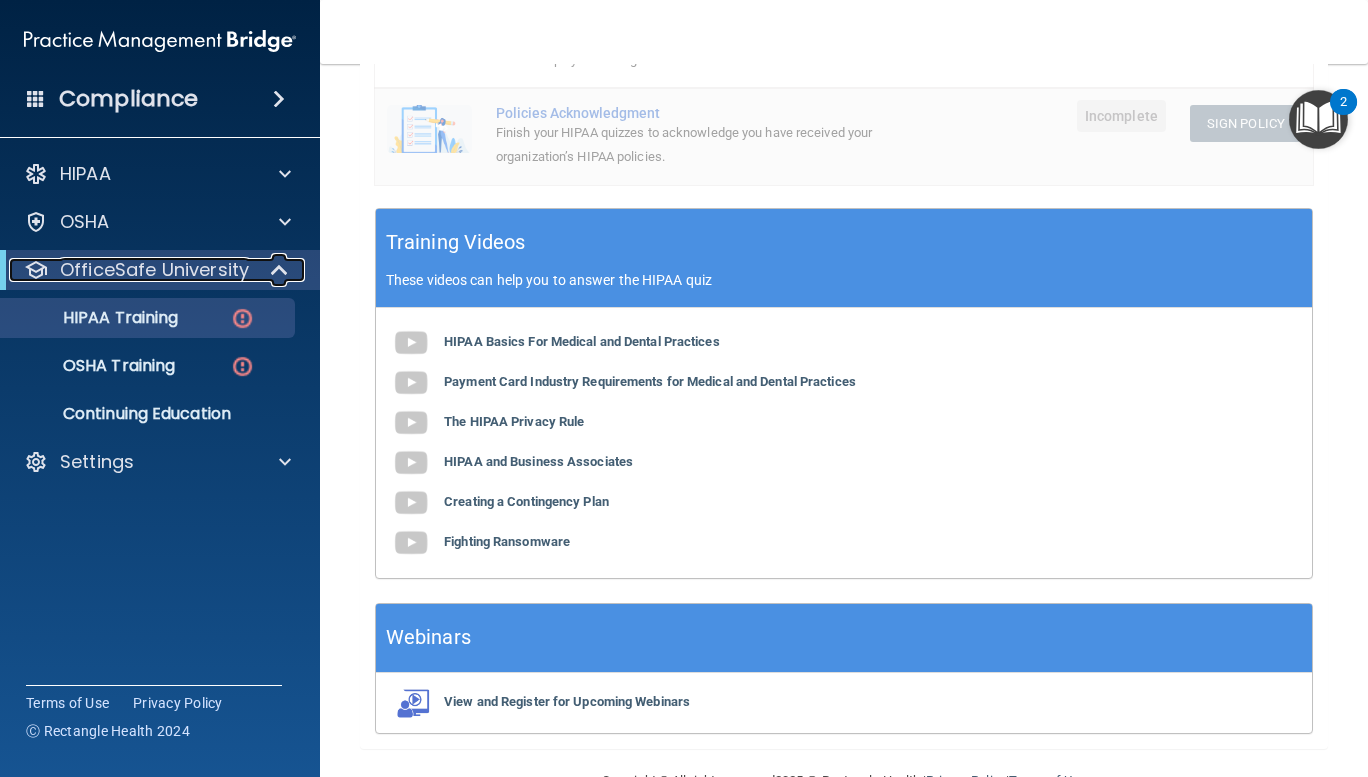 click on "OfficeSafe University" at bounding box center (154, 270) 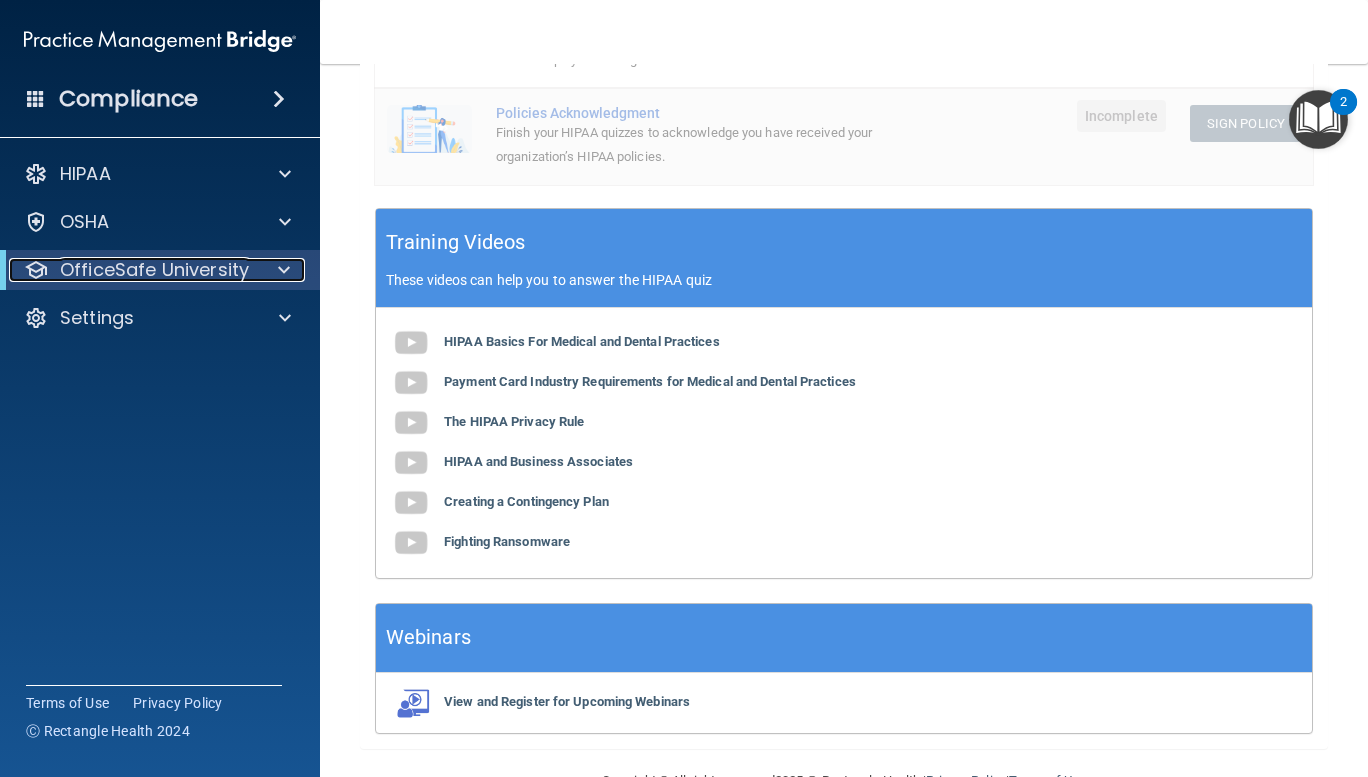 click on "OfficeSafe University" at bounding box center (154, 270) 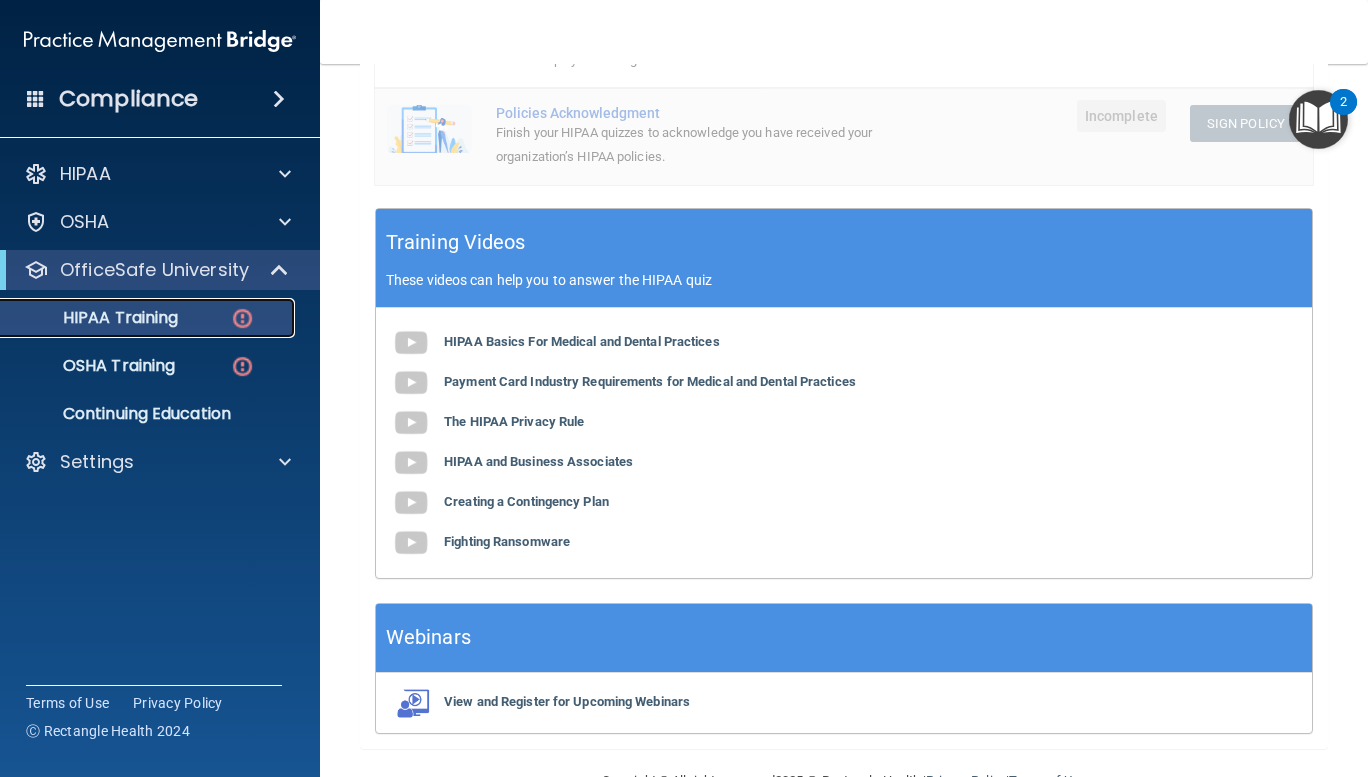 click on "HIPAA Training" at bounding box center [95, 318] 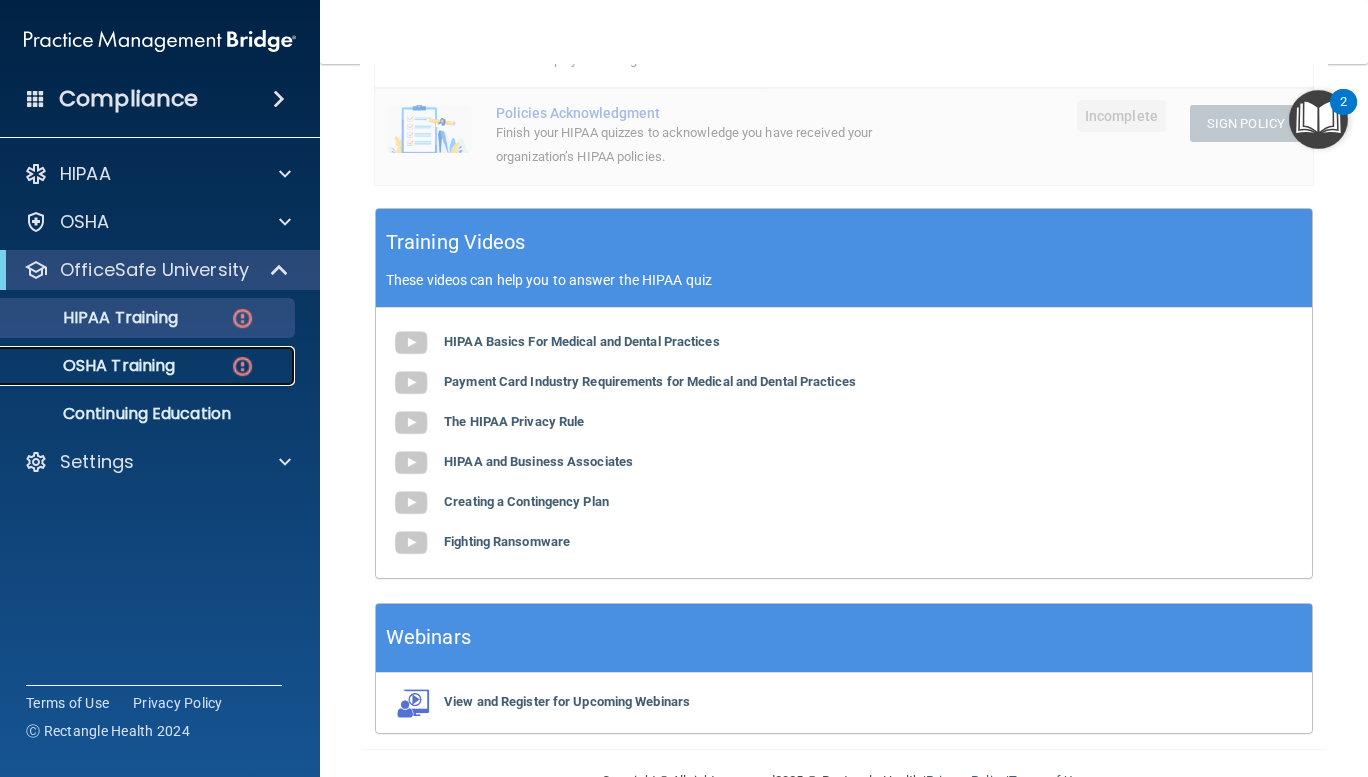 click on "OSHA Training" at bounding box center (94, 366) 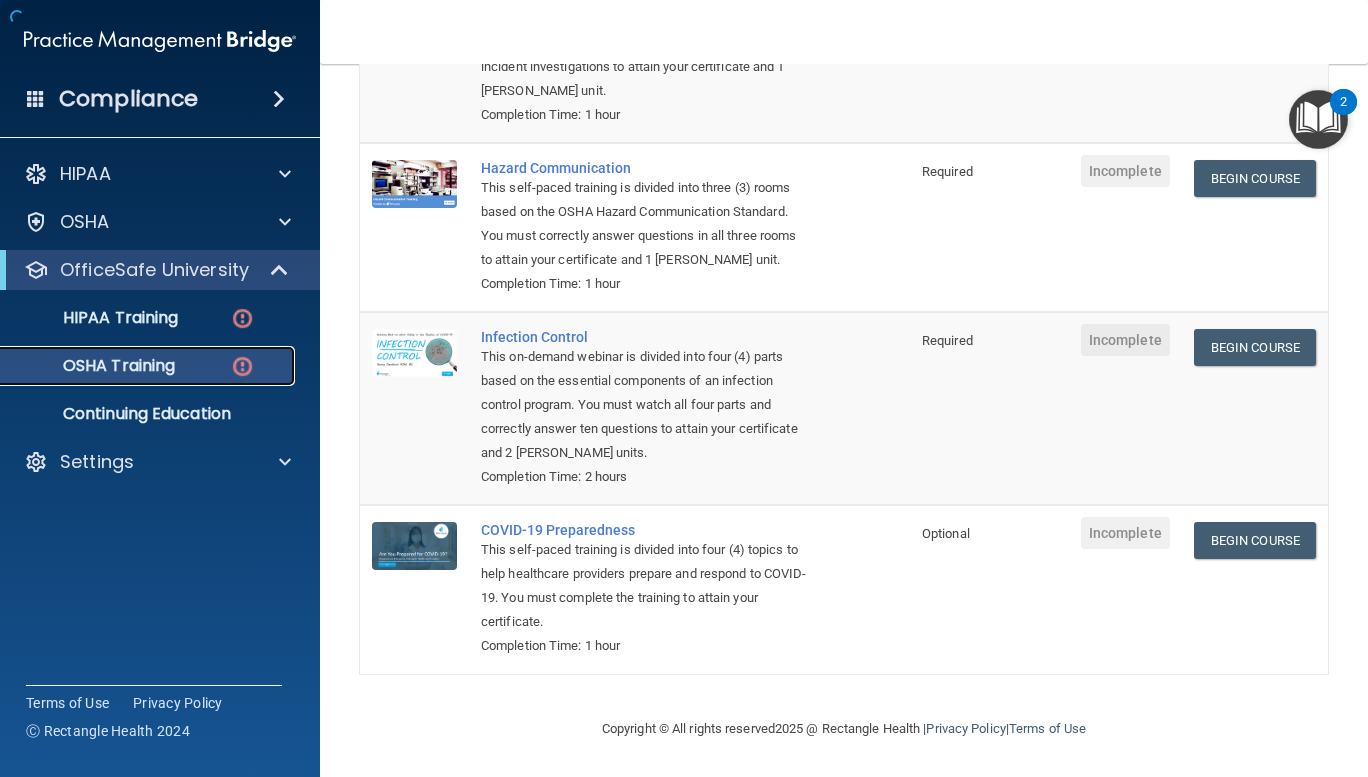 scroll, scrollTop: 329, scrollLeft: 0, axis: vertical 